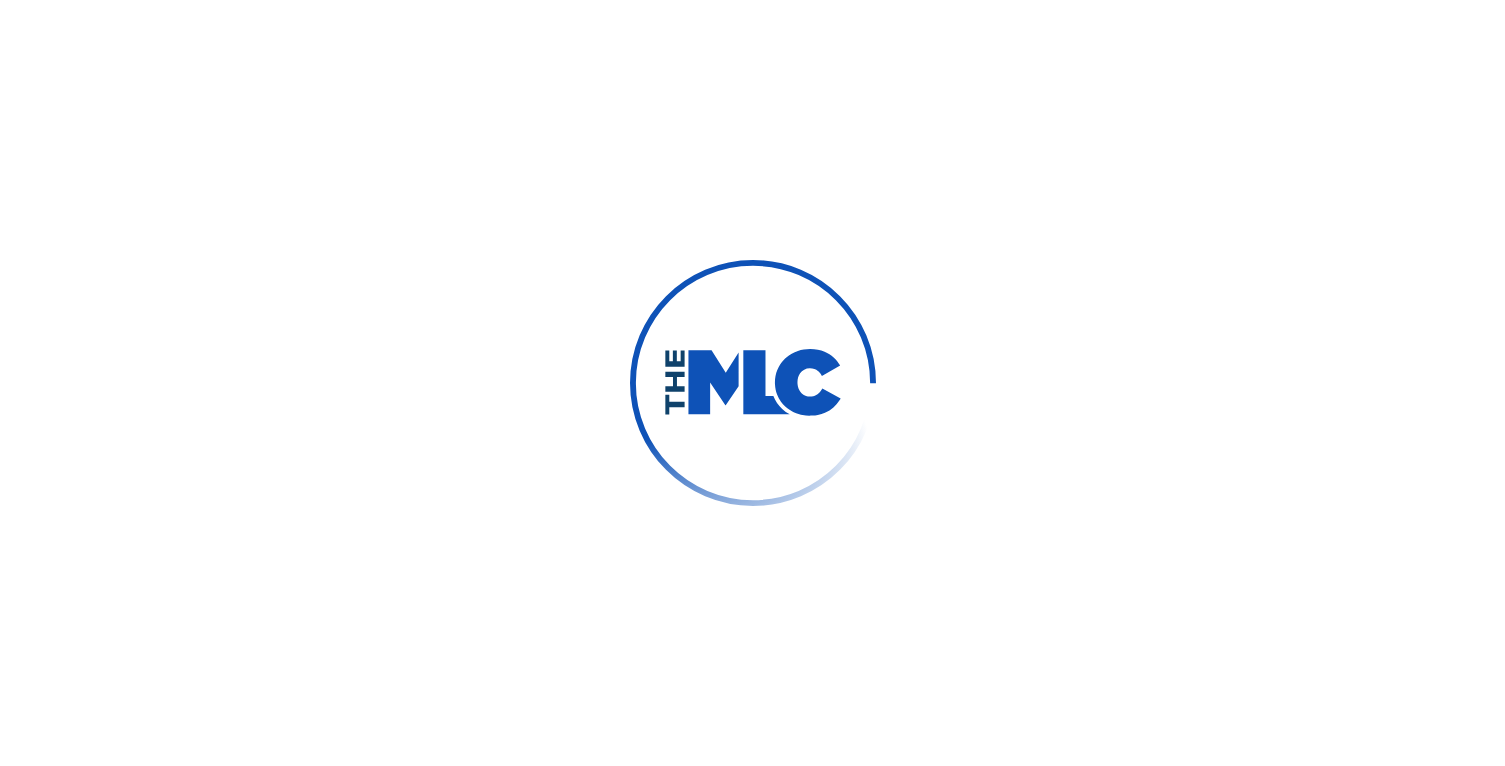 scroll, scrollTop: 0, scrollLeft: 0, axis: both 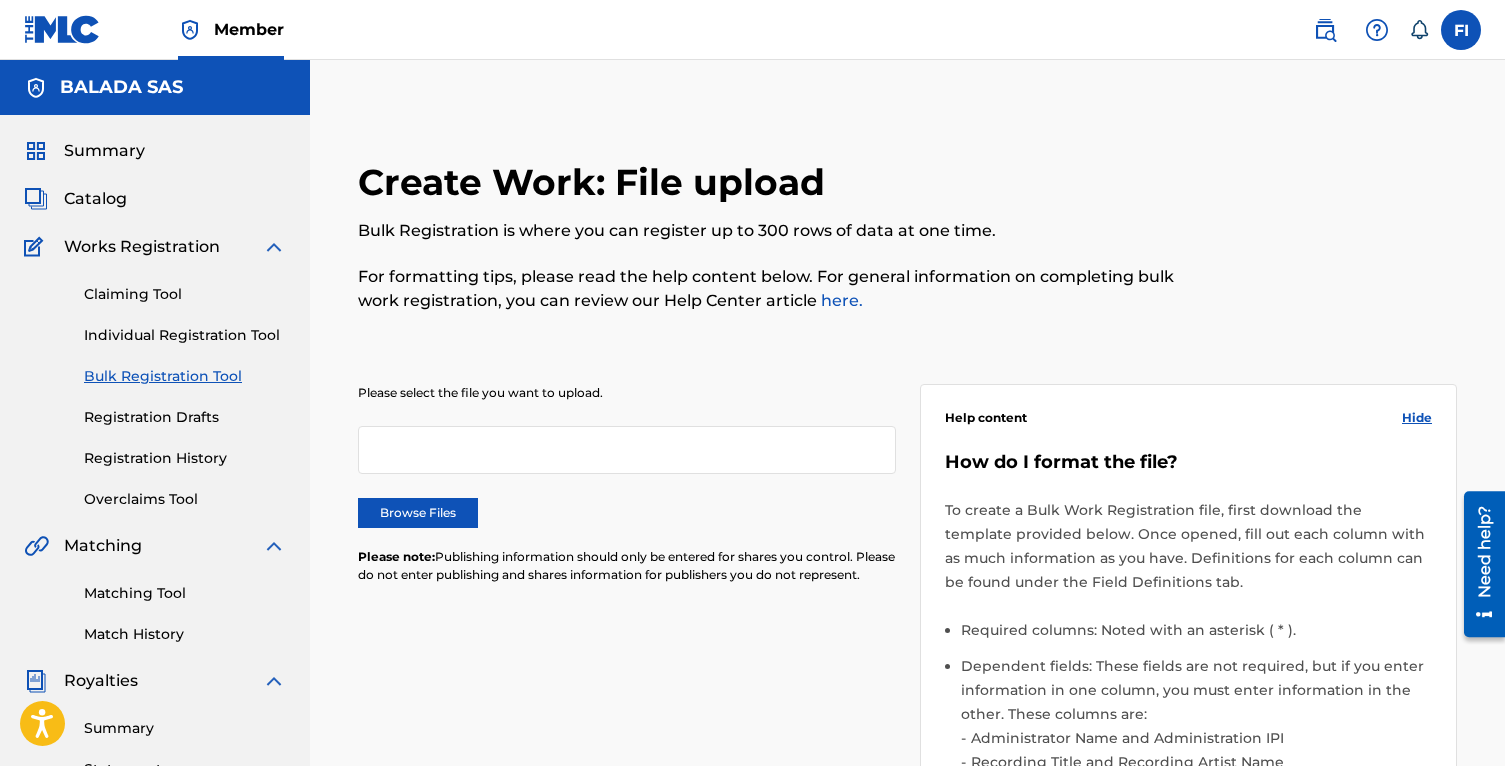 click on "Match History" at bounding box center (185, 634) 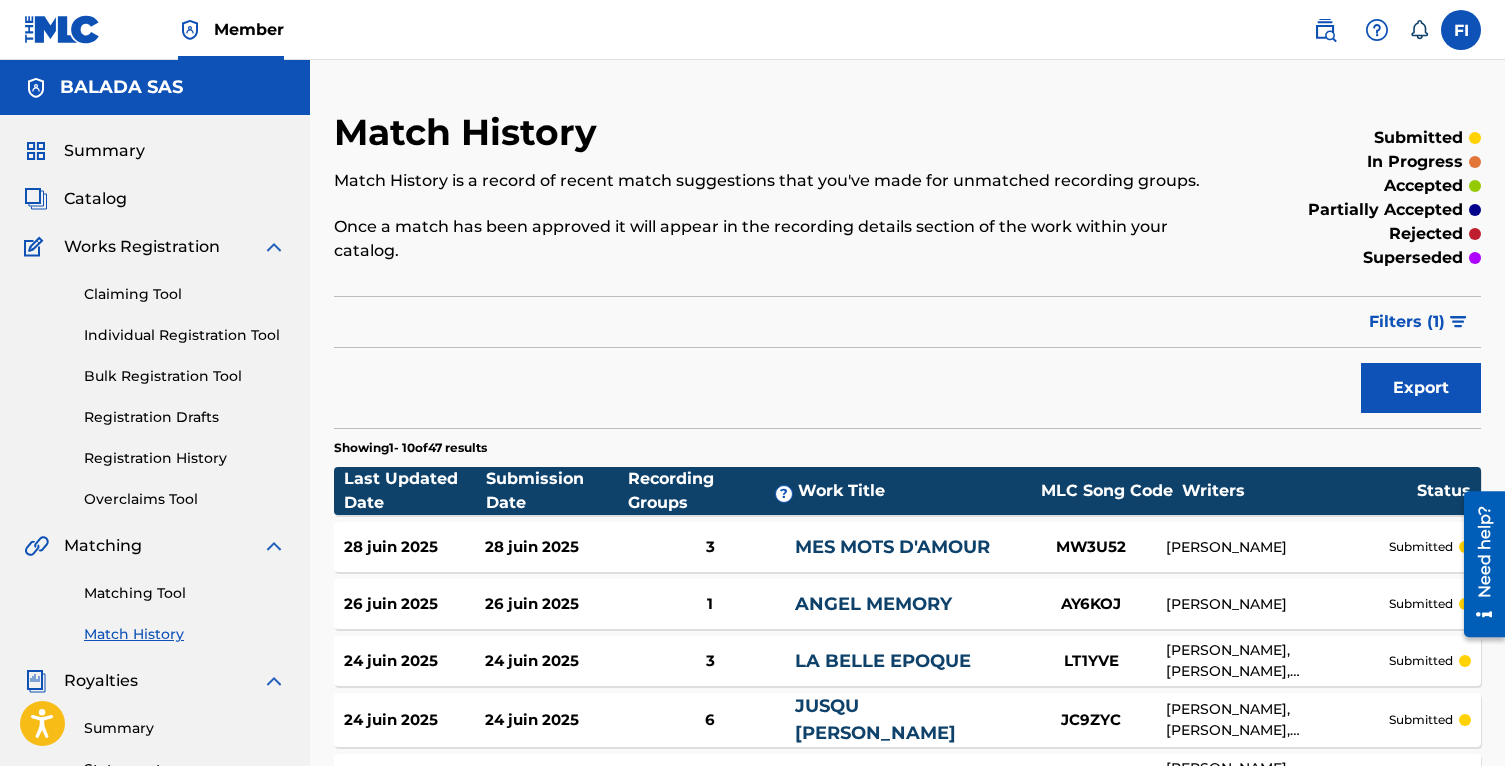 click on "Matching Tool" at bounding box center [185, 593] 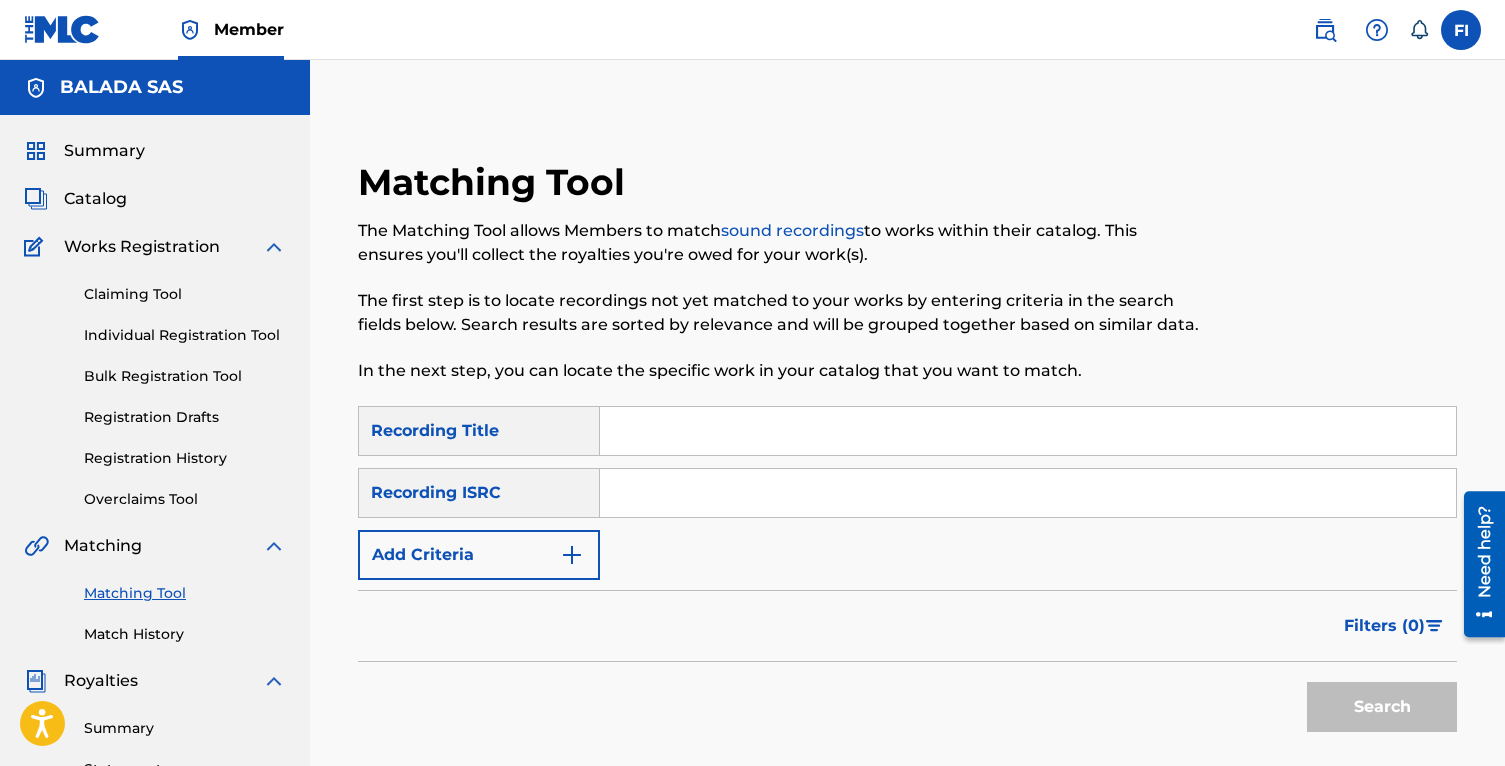 click on "Matching Tool The Matching Tool allows Members to match  sound recordings  to works within their catalog. This ensures you'll collect the royalties you're owed for your work(s). The first step is to locate recordings not yet matched to your works by entering criteria in the search fields below. Search results are sorted by relevance and will be grouped together based on similar data. In the next step, you can locate the specific work in your catalog that you want to match." at bounding box center [781, 283] 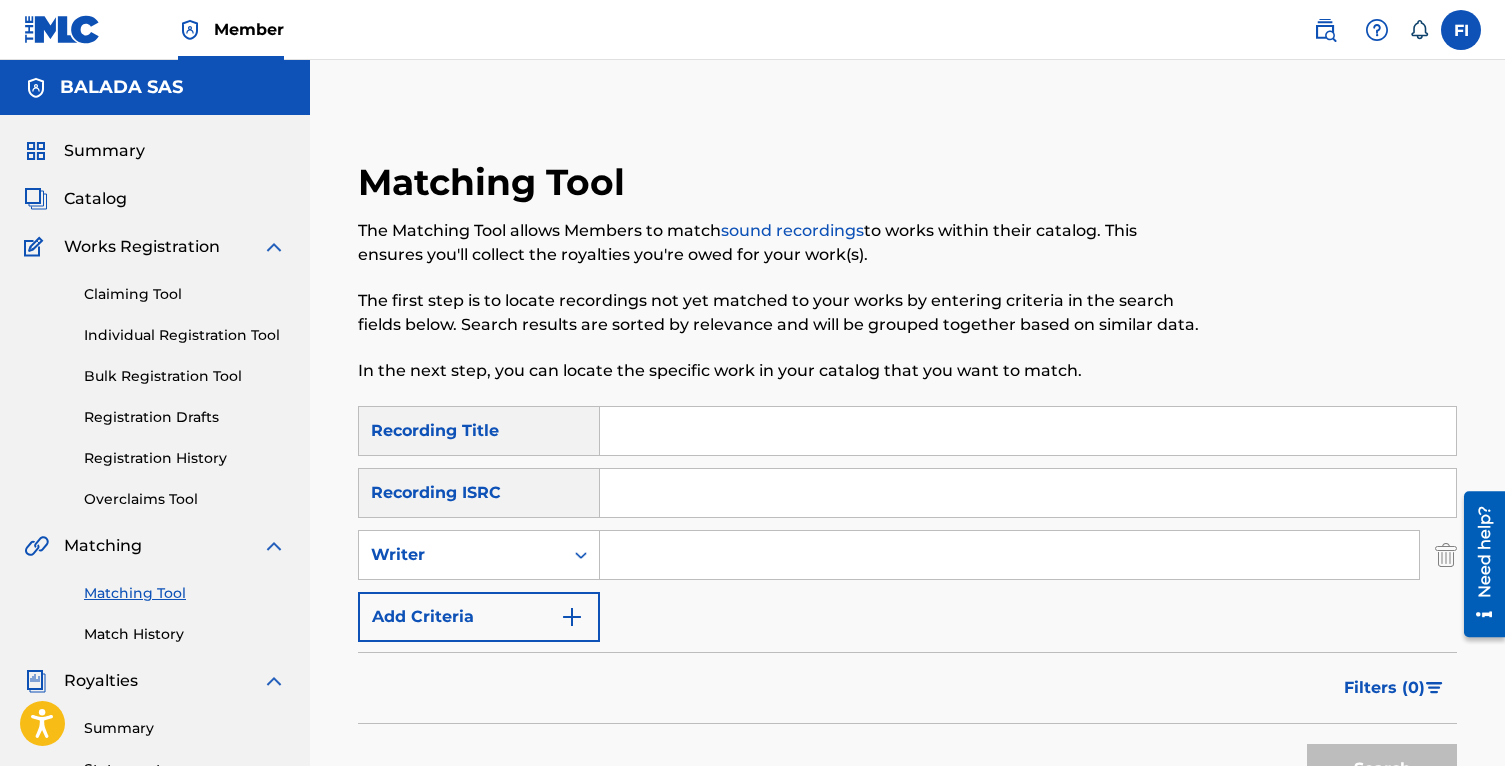 click at bounding box center [1009, 555] 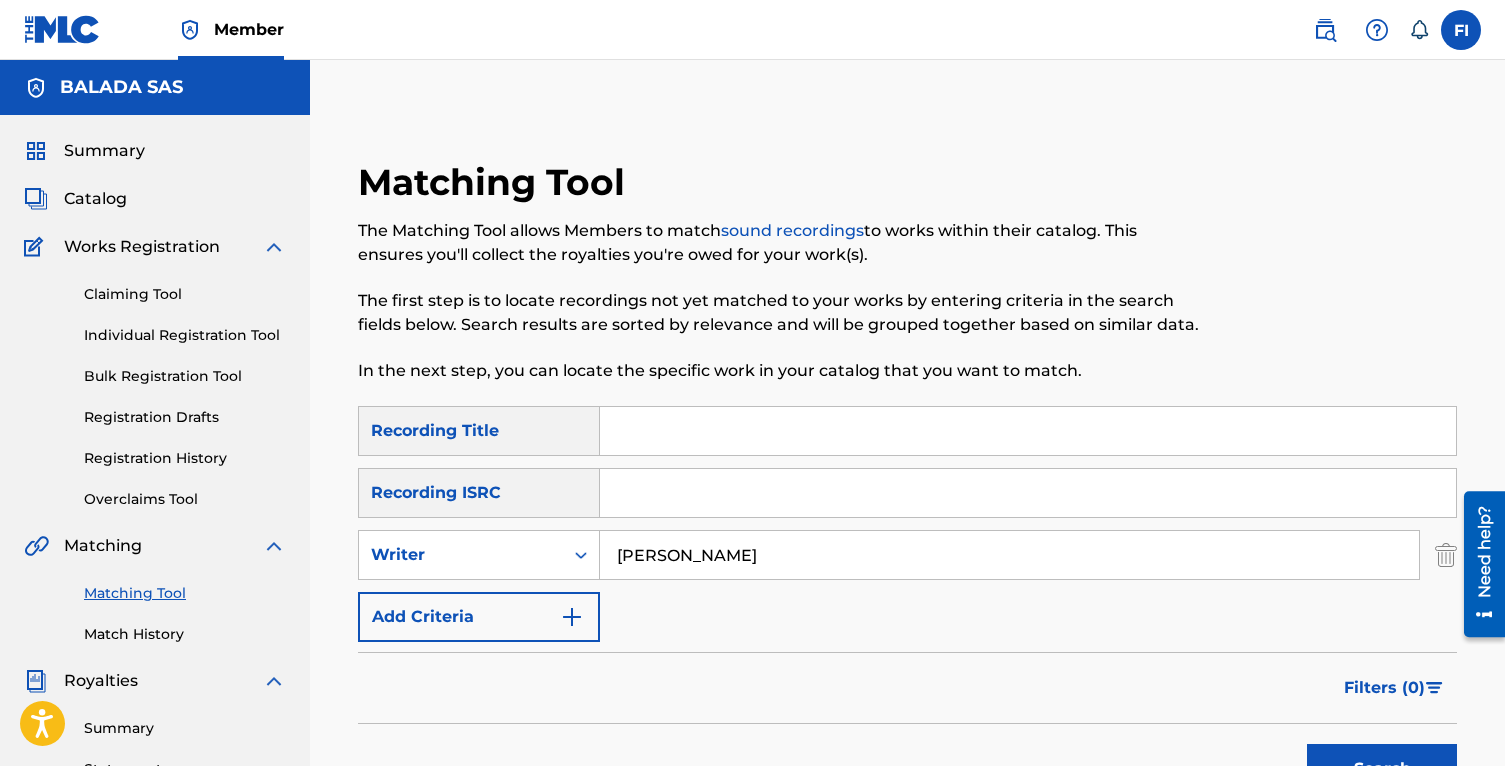 click on "Search" at bounding box center (1382, 769) 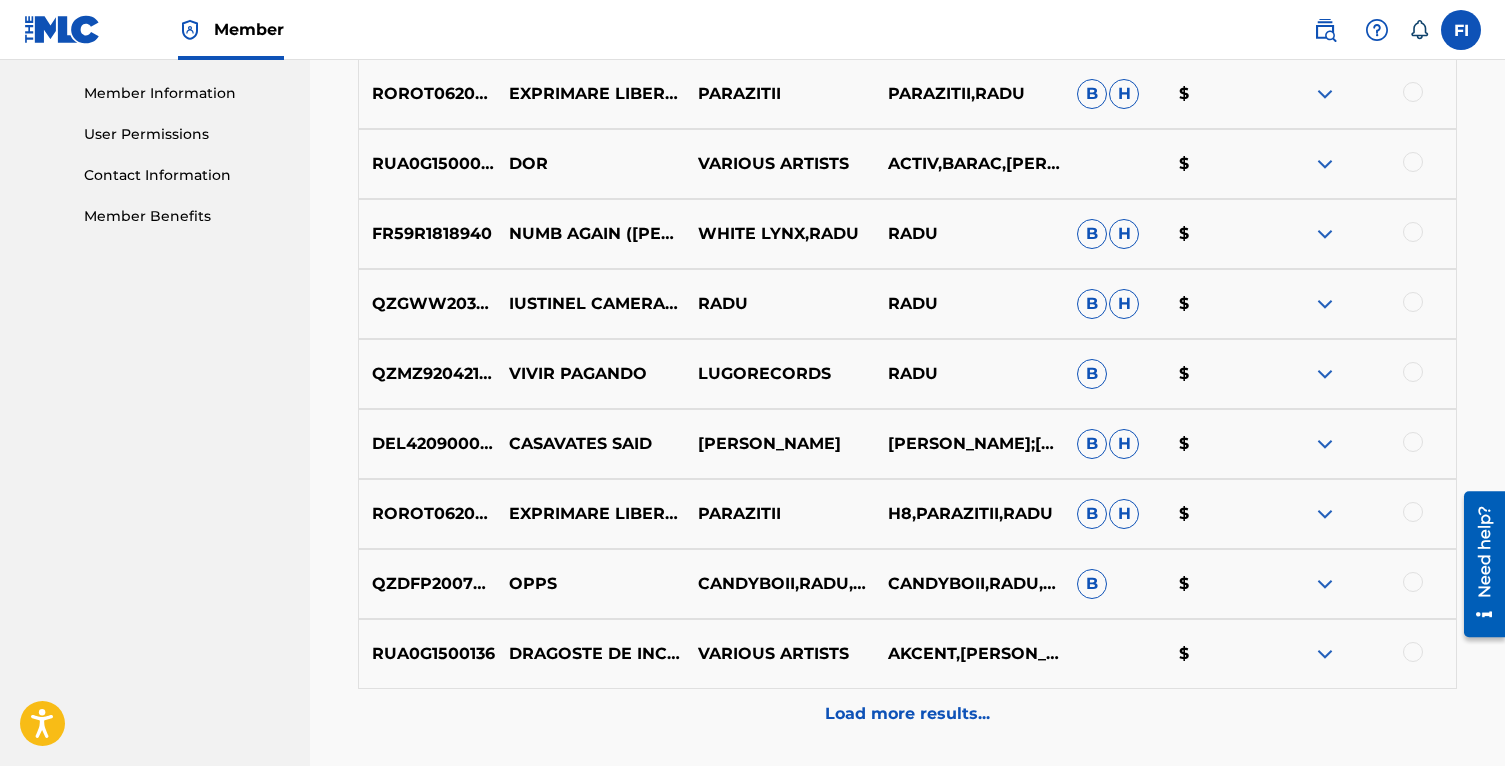 scroll, scrollTop: 966, scrollLeft: 0, axis: vertical 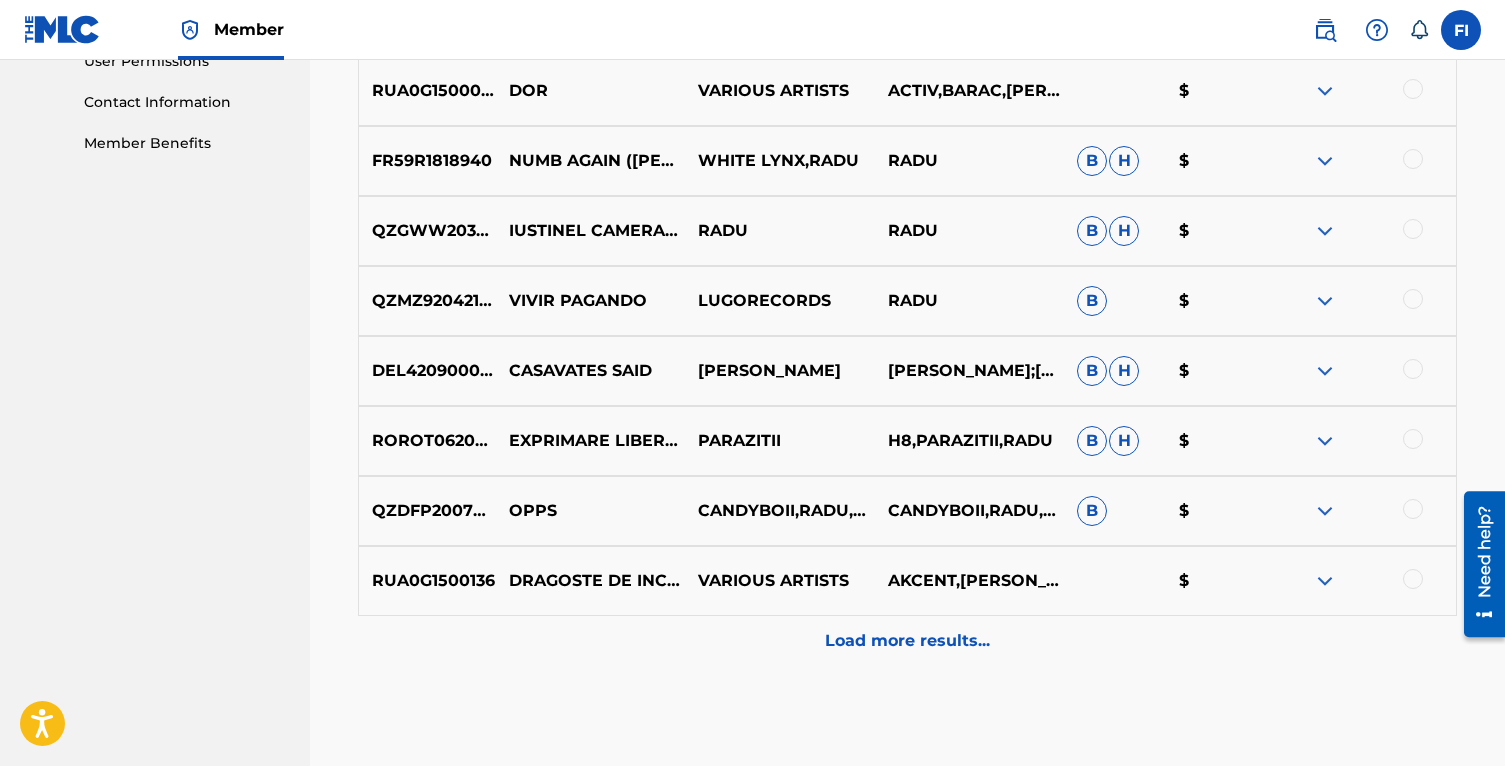 click on "Load more results..." at bounding box center (907, 641) 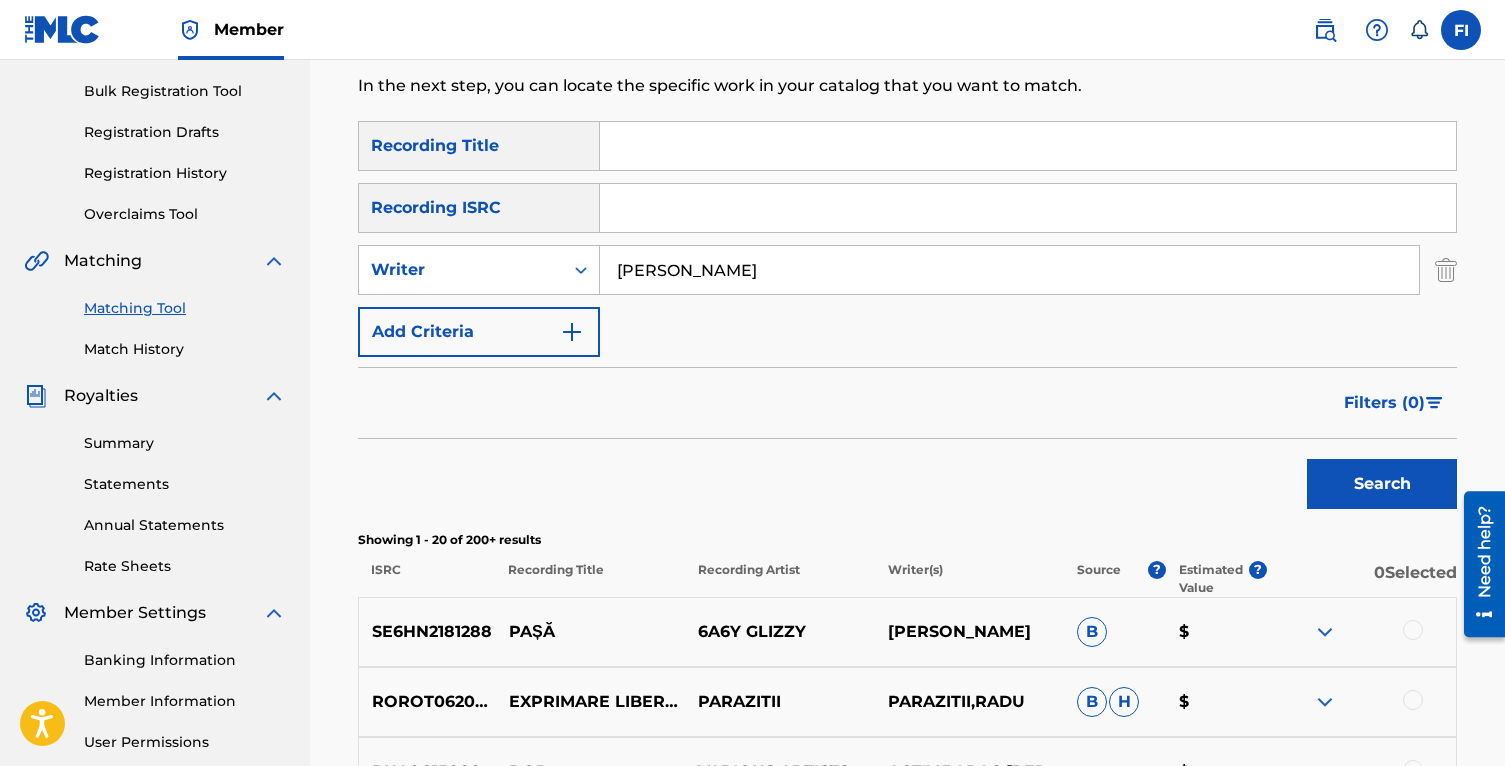 scroll, scrollTop: 280, scrollLeft: 0, axis: vertical 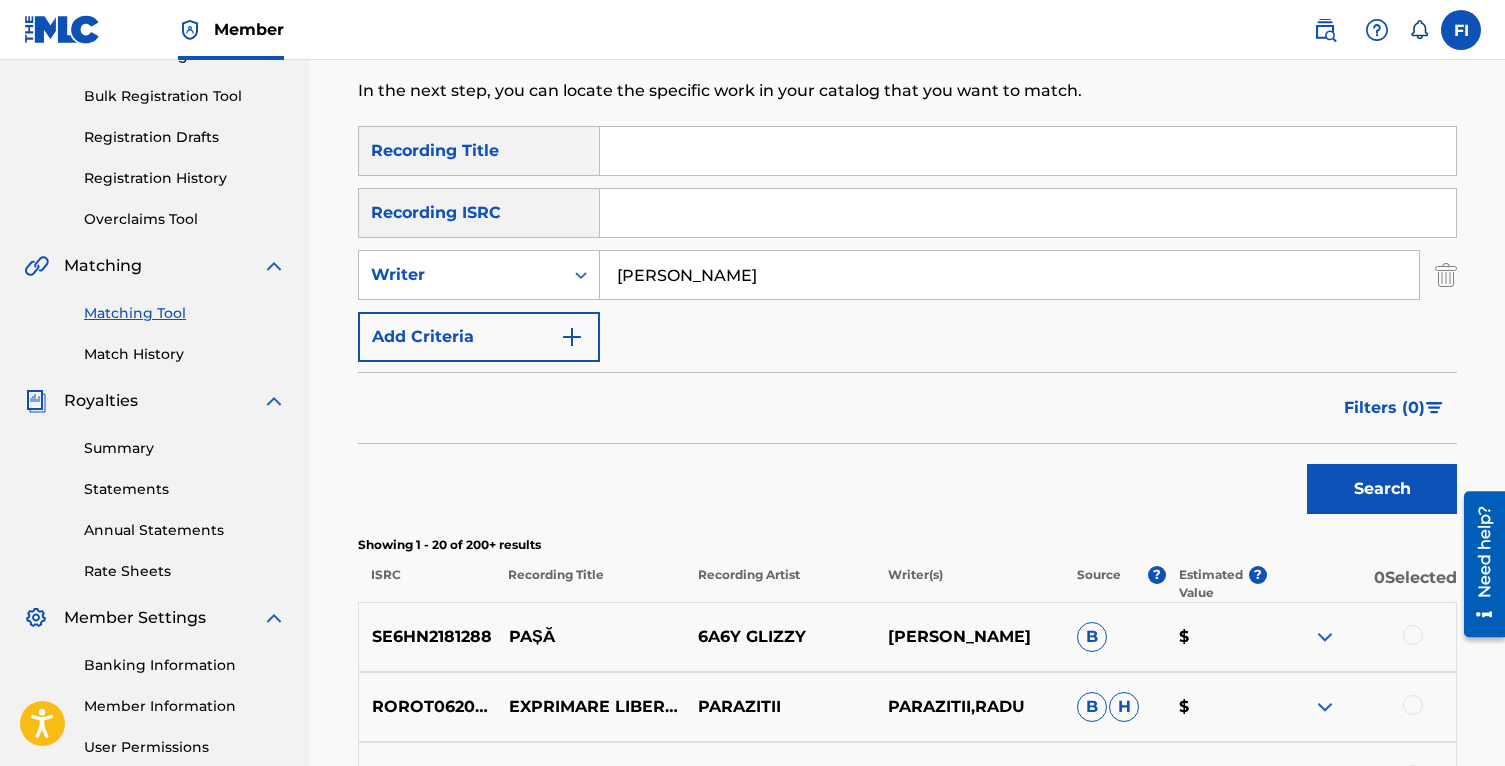 click on "[PERSON_NAME]" at bounding box center (1009, 275) 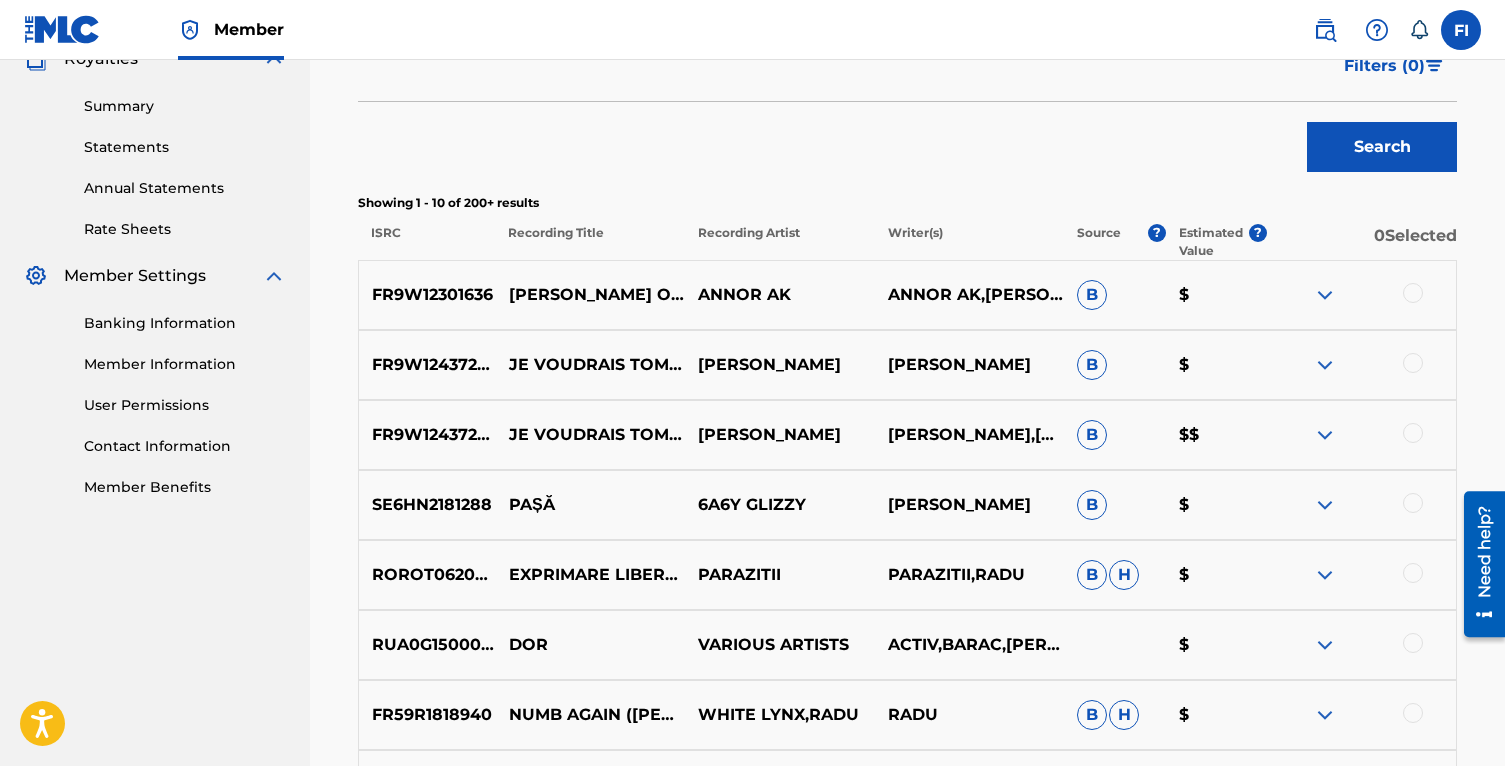 scroll, scrollTop: 679, scrollLeft: 0, axis: vertical 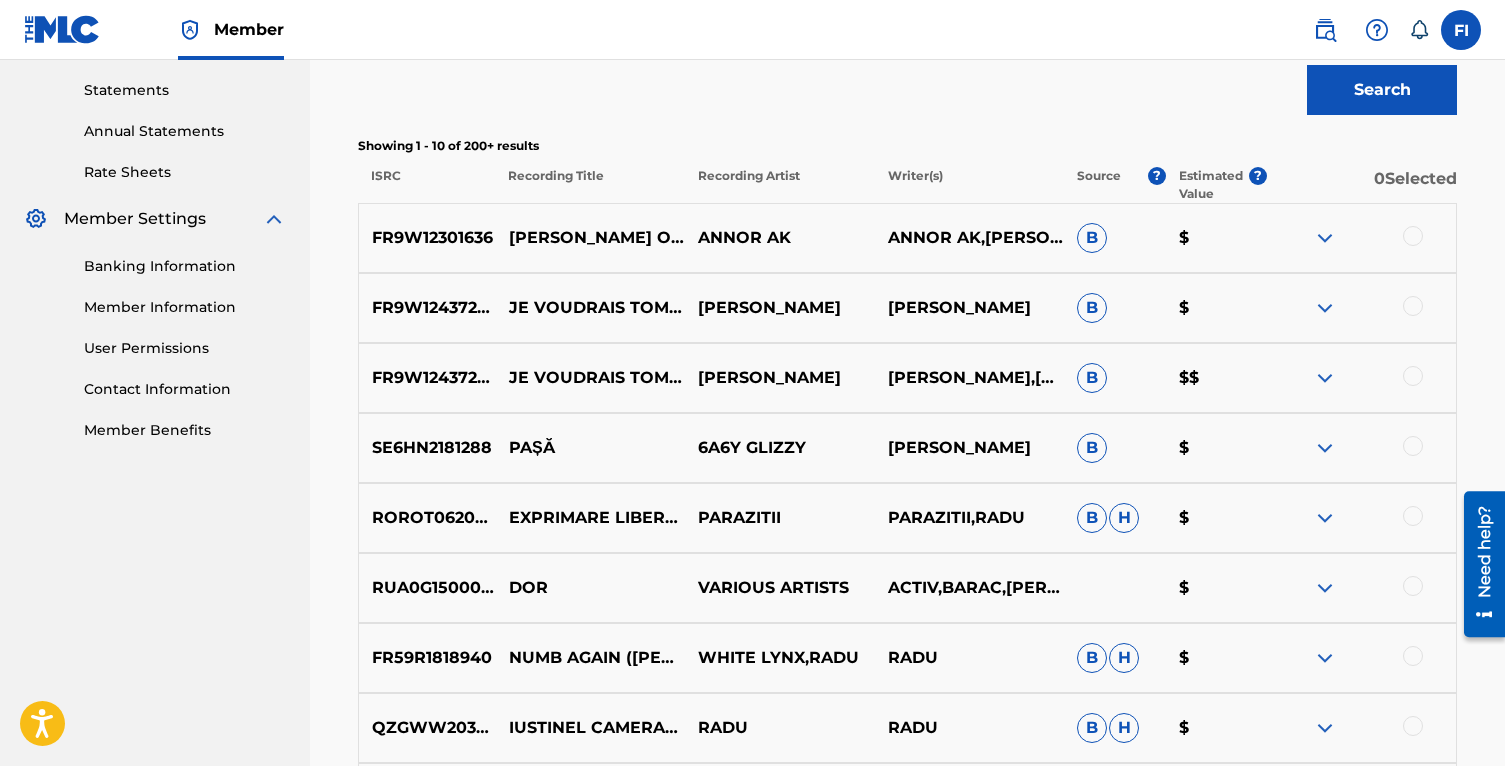 click on "[PERSON_NAME]" at bounding box center (968, 448) 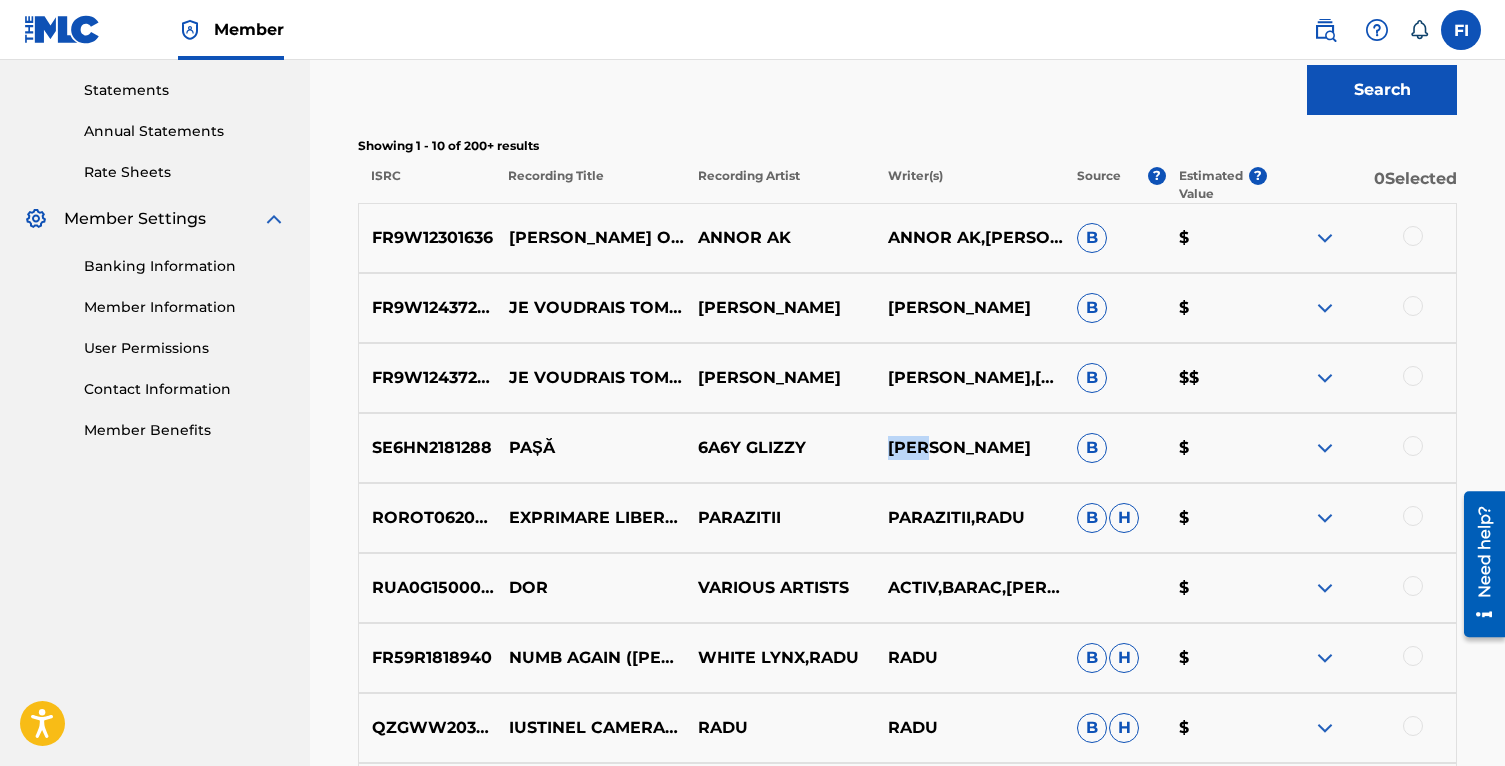 click on "[PERSON_NAME]" at bounding box center (968, 448) 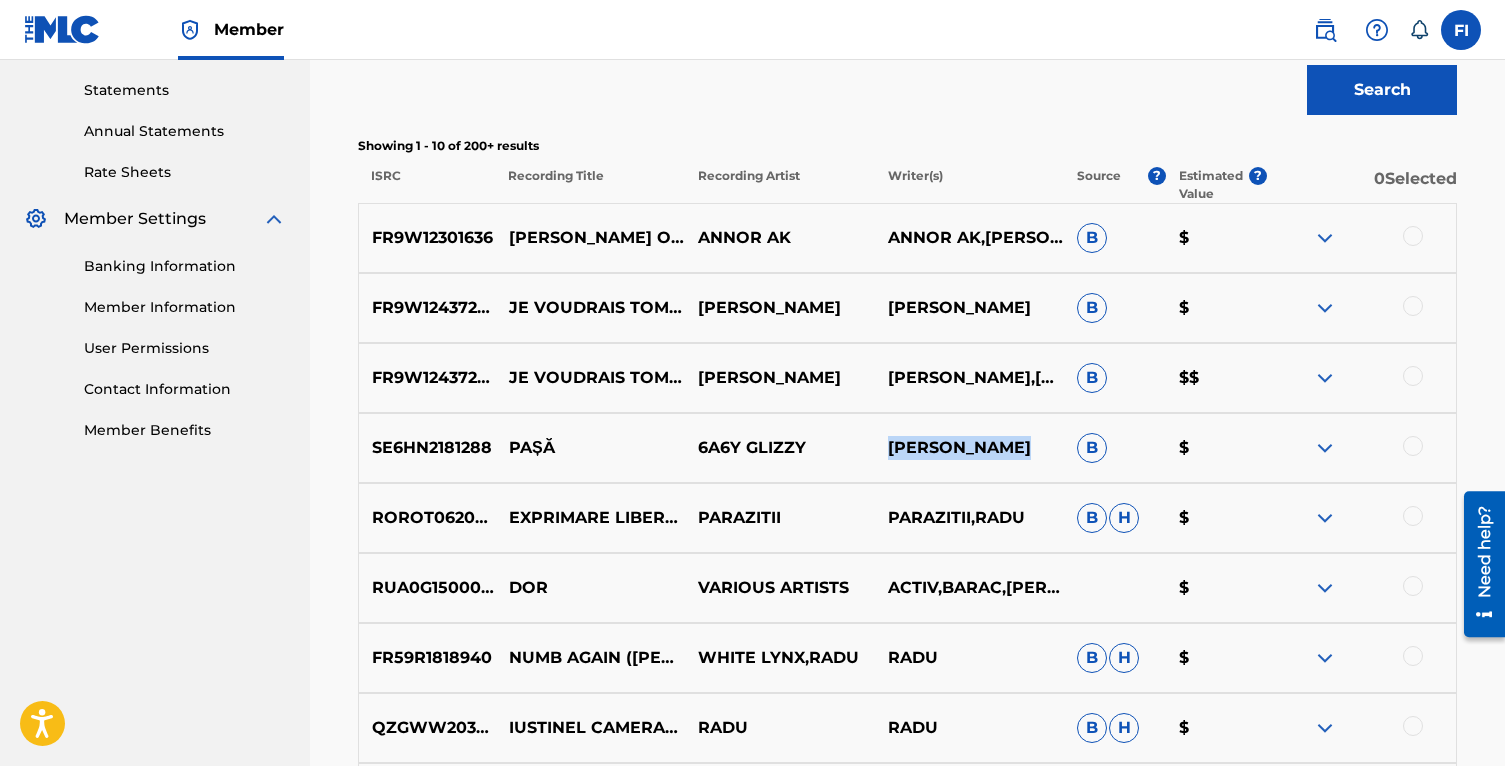 click on "[PERSON_NAME],[PERSON_NAME],TWENTY9,[PERSON_NAME]" at bounding box center [968, 378] 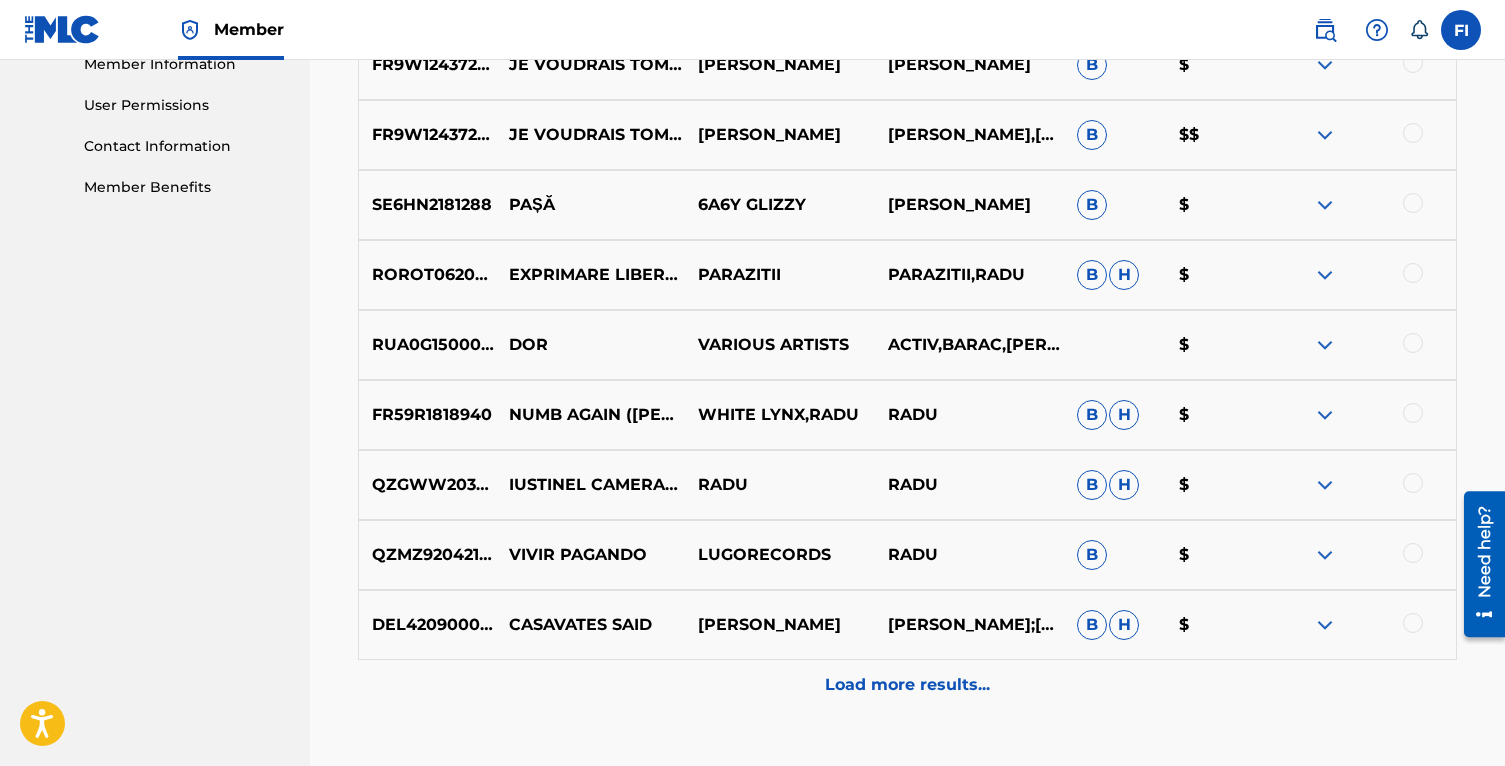 scroll, scrollTop: 930, scrollLeft: 0, axis: vertical 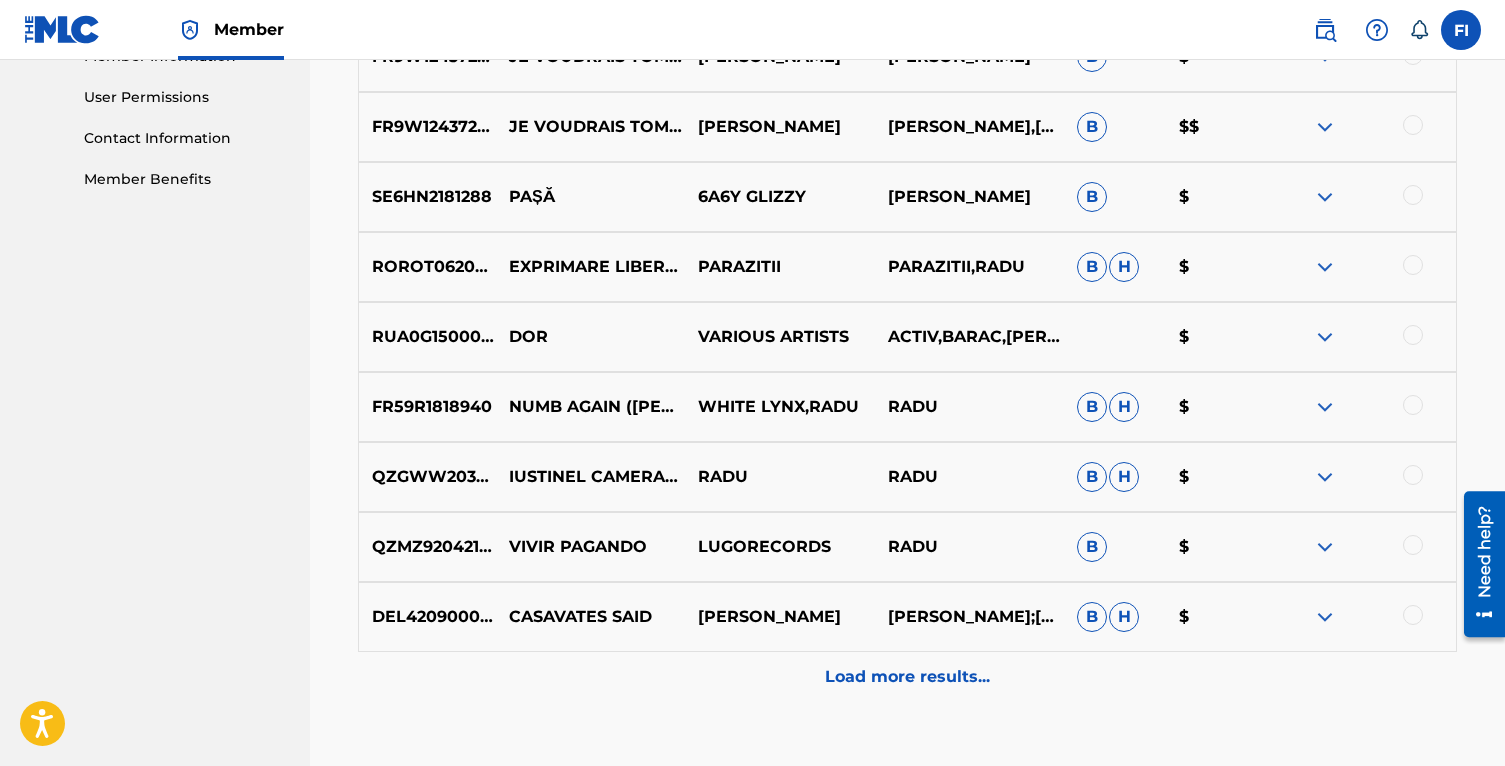click on "Load more results..." at bounding box center [907, 677] 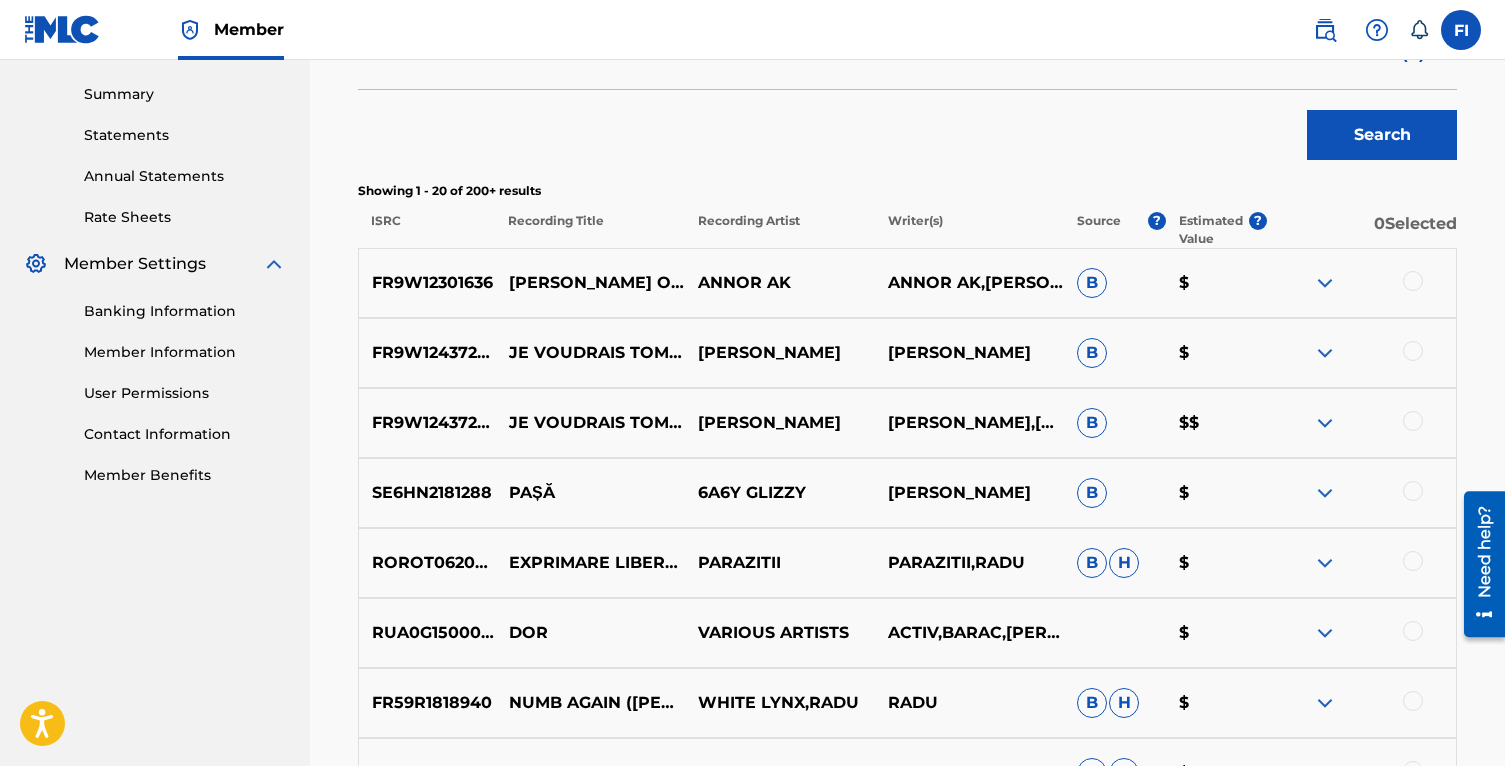 scroll, scrollTop: 598, scrollLeft: 0, axis: vertical 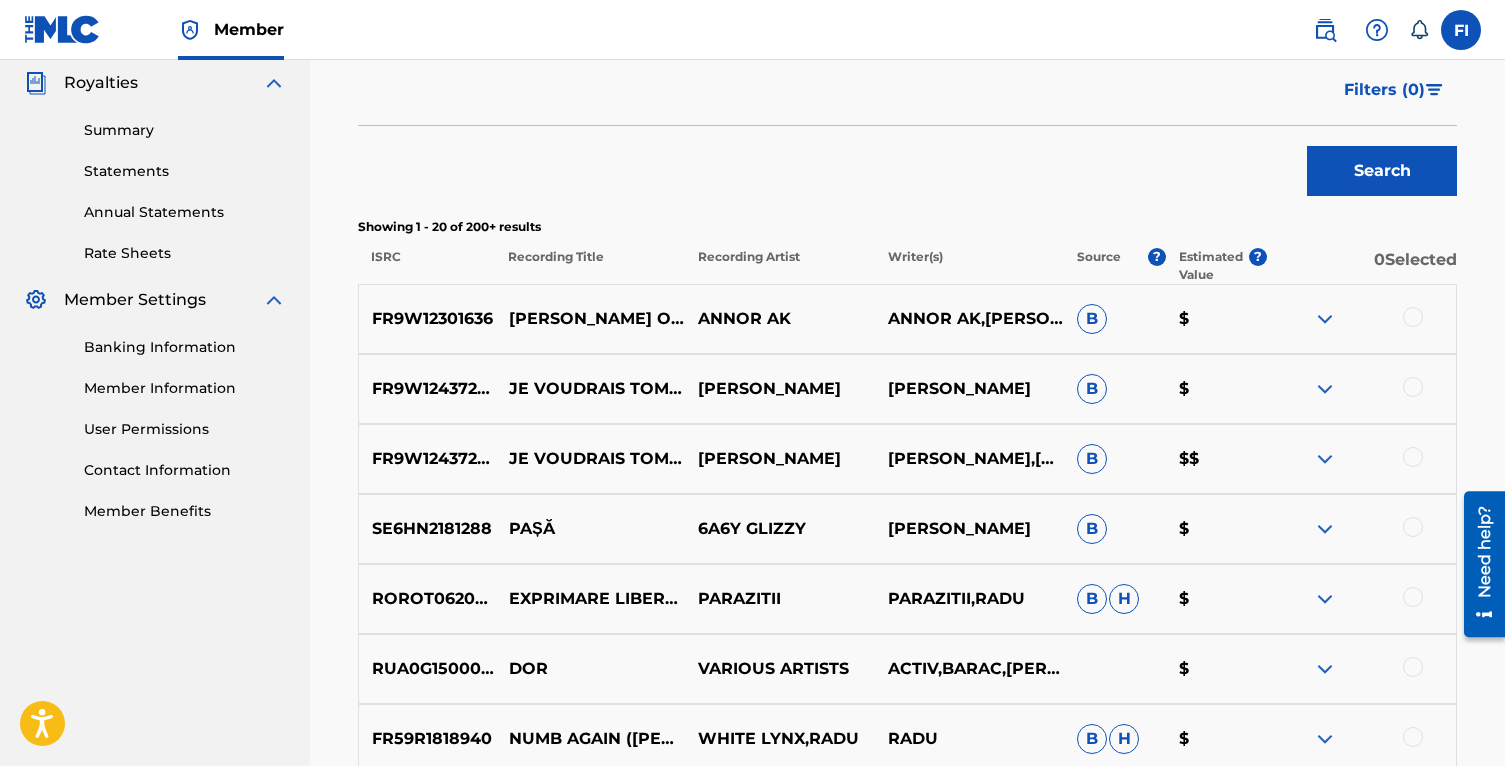 click on "[PERSON_NAME],[PERSON_NAME],TWENTY9,[PERSON_NAME]" at bounding box center (968, 459) 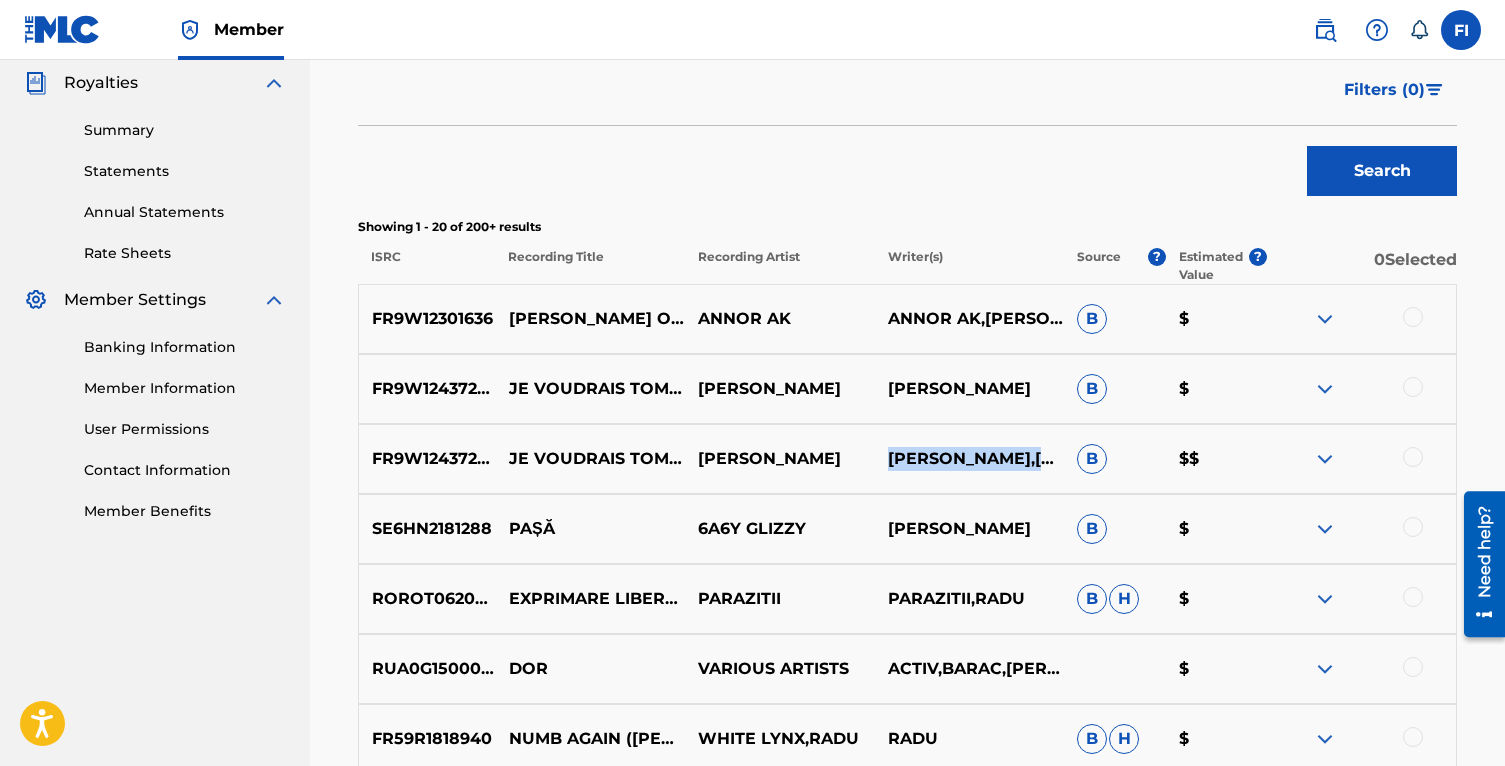 click on "[PERSON_NAME],[PERSON_NAME],TWENTY9,[PERSON_NAME]" at bounding box center [968, 459] 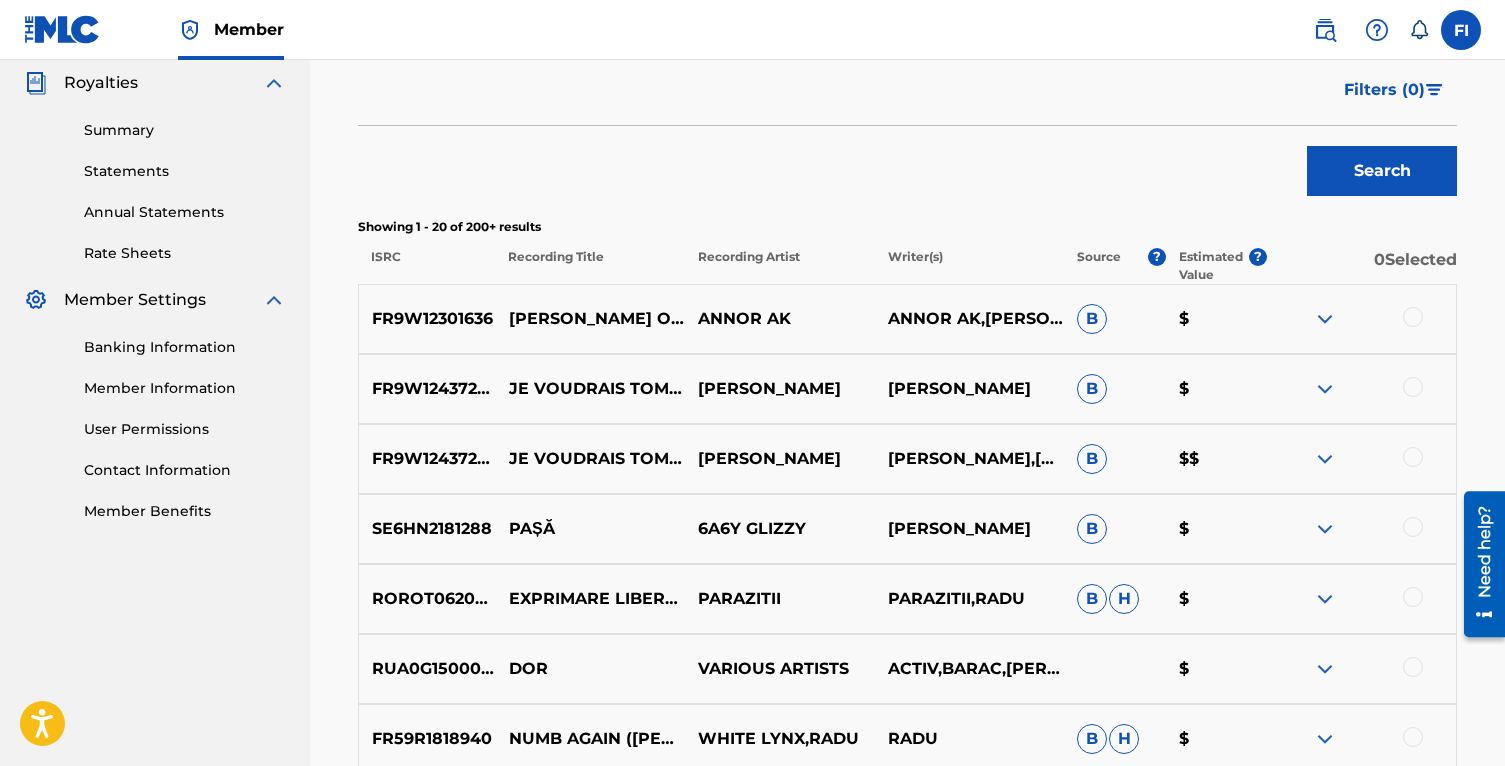 click on "[PERSON_NAME],[PERSON_NAME],TWENTY9,[PERSON_NAME]" at bounding box center [968, 459] 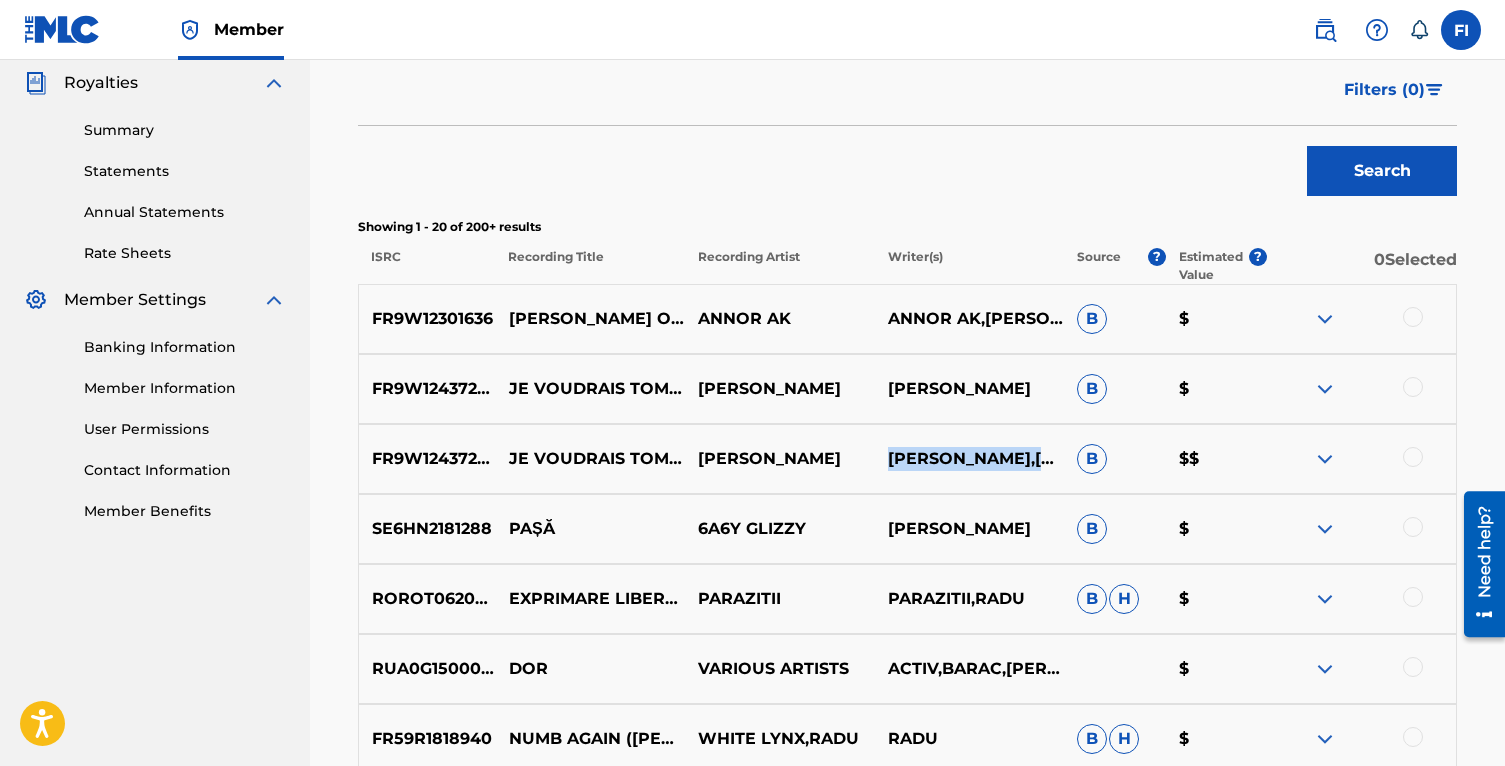 click on "[PERSON_NAME],[PERSON_NAME],TWENTY9,[PERSON_NAME]" at bounding box center [968, 459] 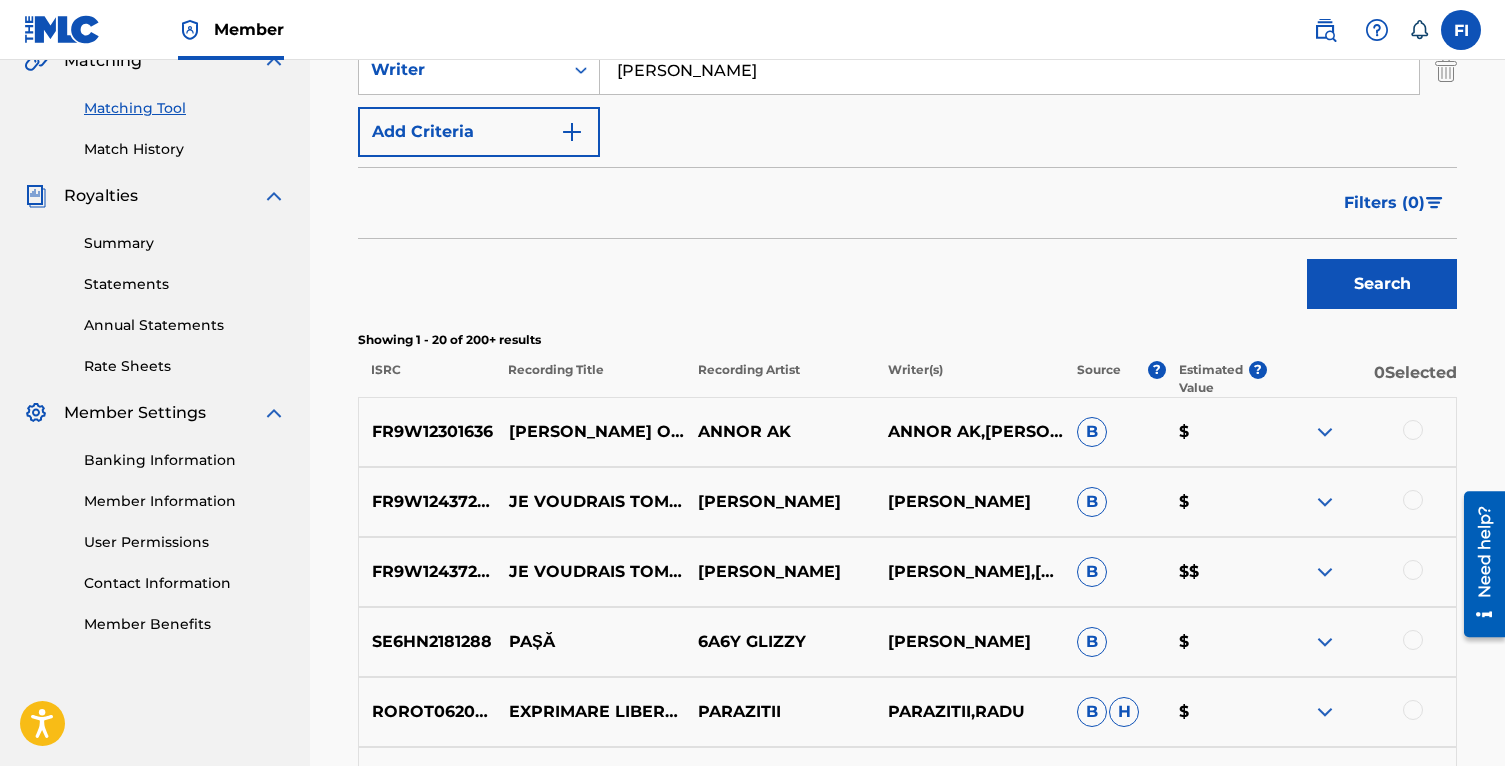 scroll, scrollTop: 468, scrollLeft: 0, axis: vertical 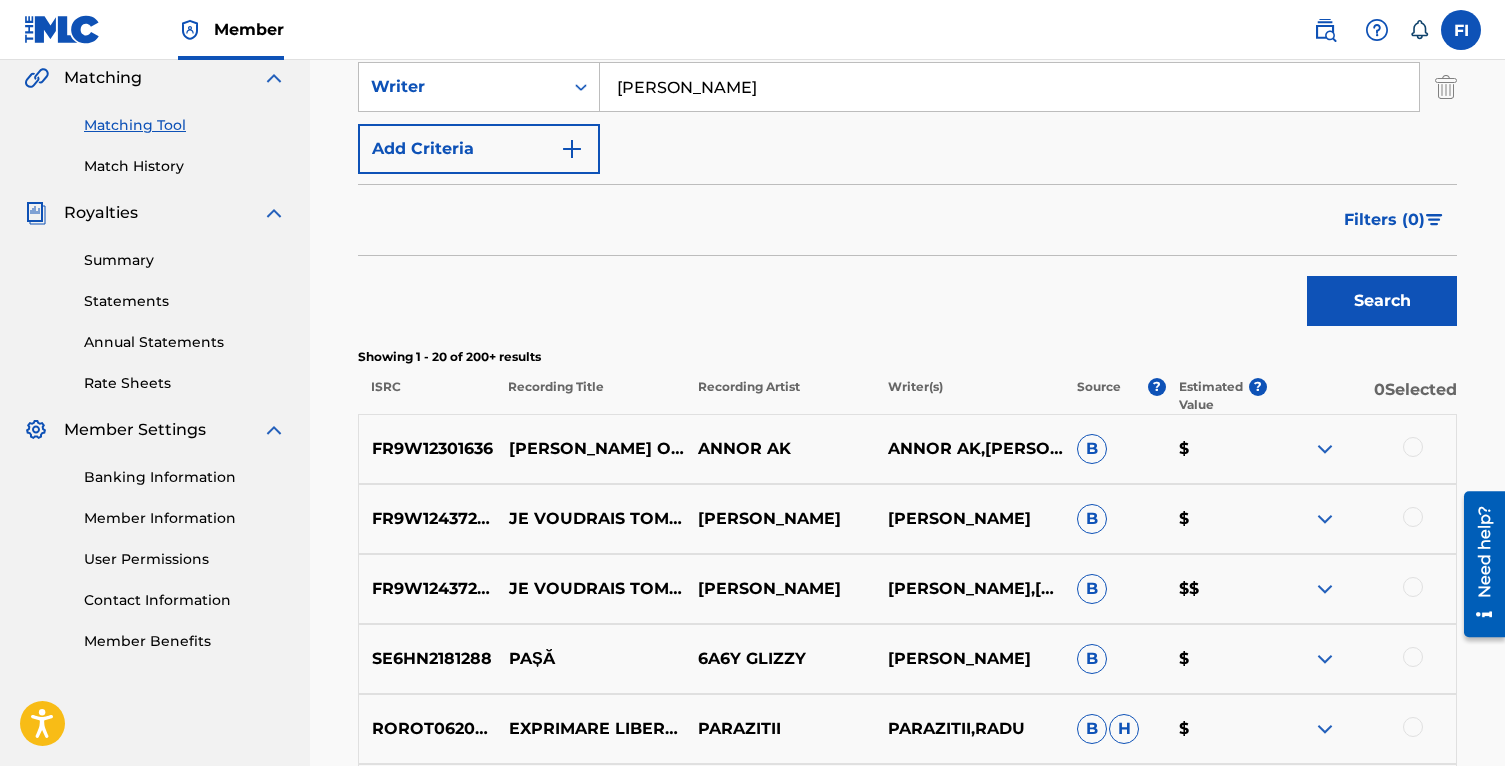 click on "ANNOR AK,[PERSON_NAME]" at bounding box center (968, 449) 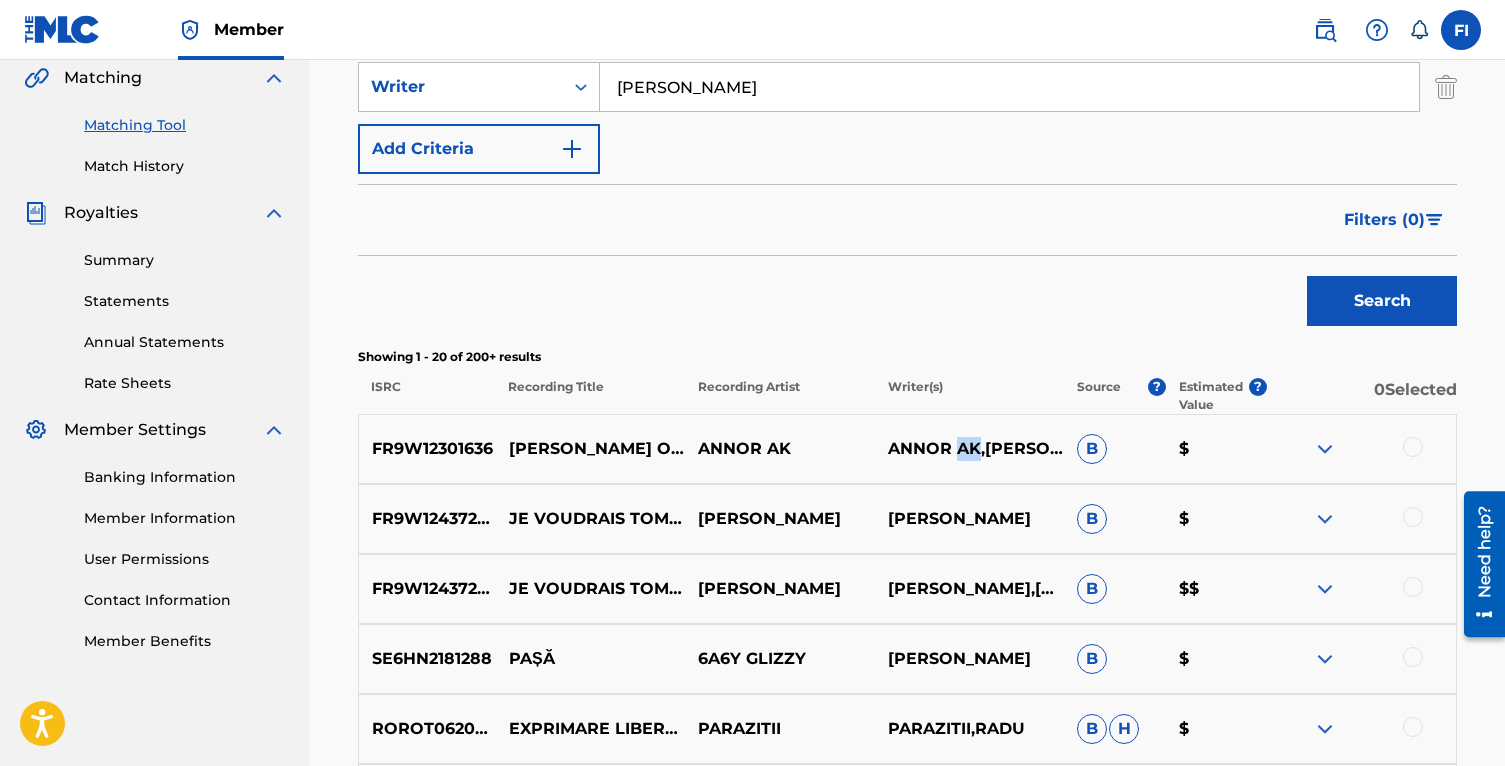 click on "ANNOR AK,[PERSON_NAME]" at bounding box center (968, 449) 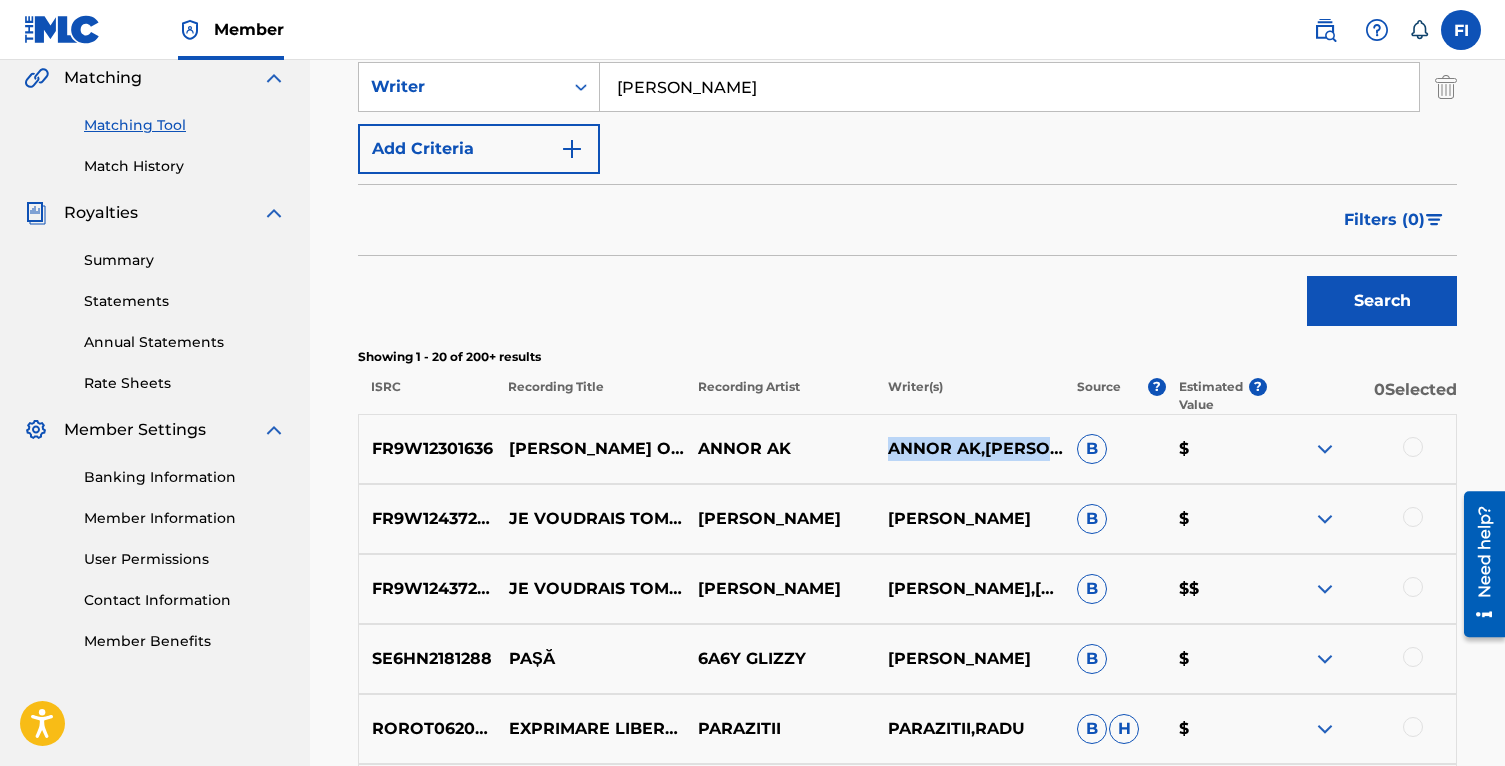 click on "ANNOR AK,[PERSON_NAME]" at bounding box center (968, 449) 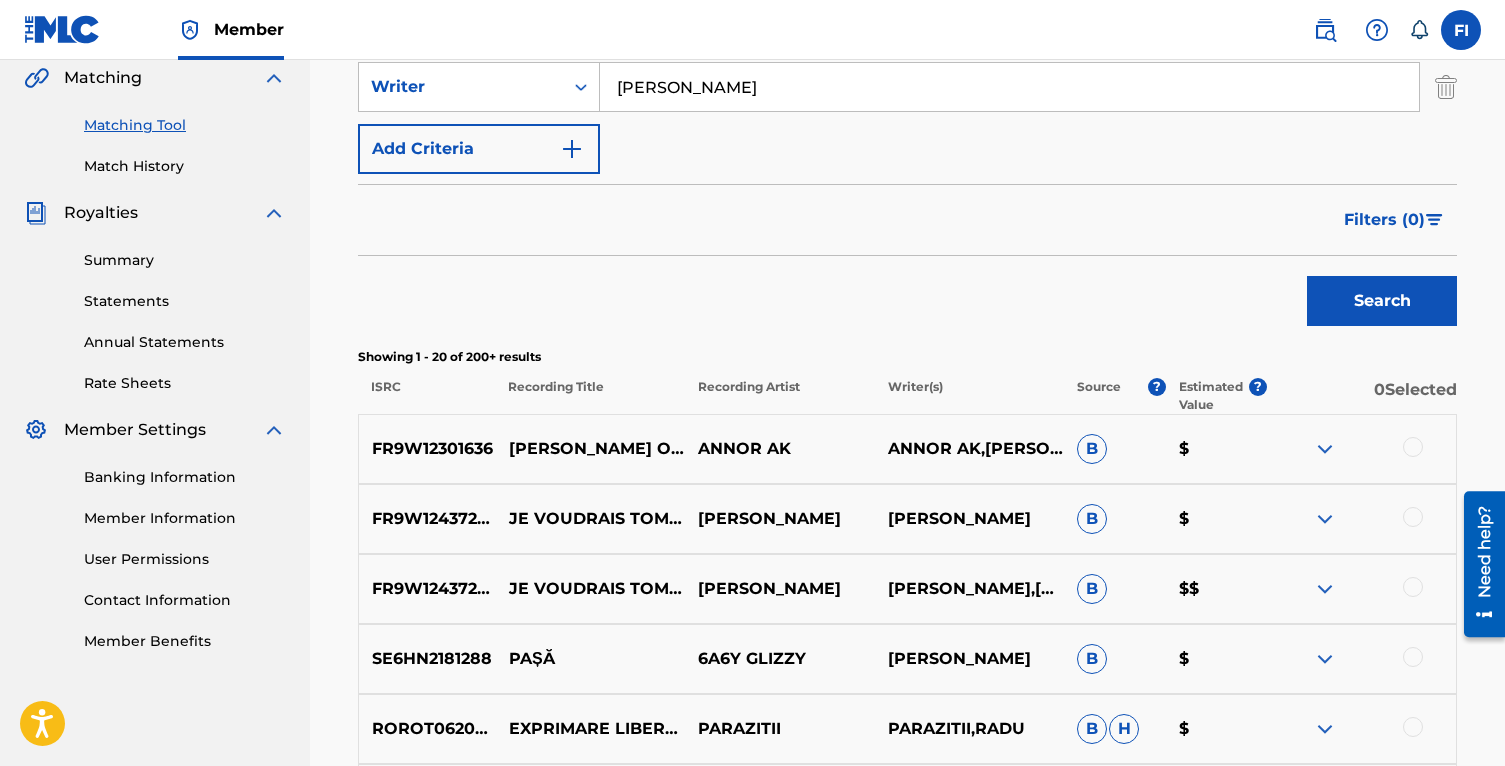 click on "FR9W12301636 [PERSON_NAME] ON PART ANNOR AK ANNOR AK,[PERSON_NAME] $" at bounding box center (907, 449) 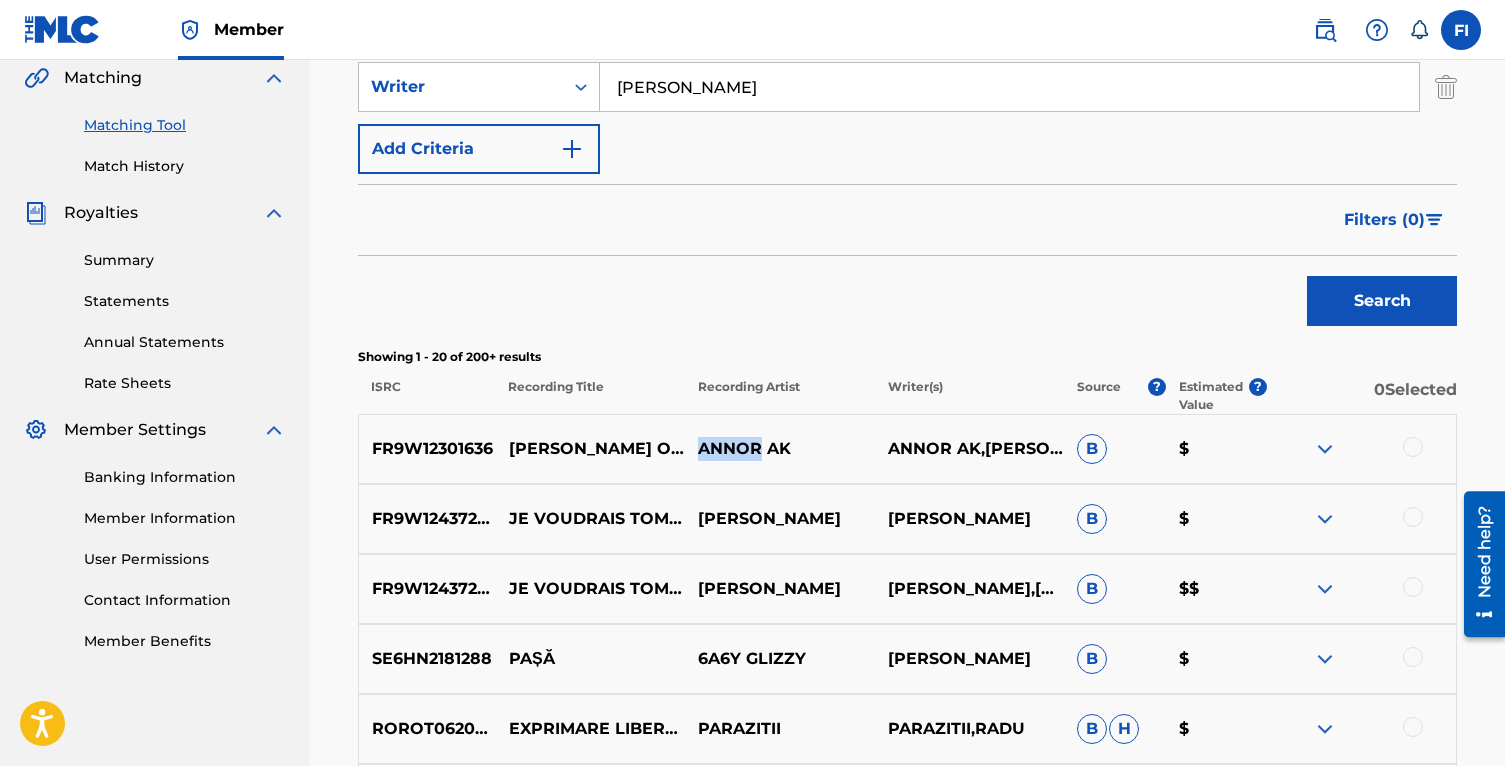 click at bounding box center [1325, 449] 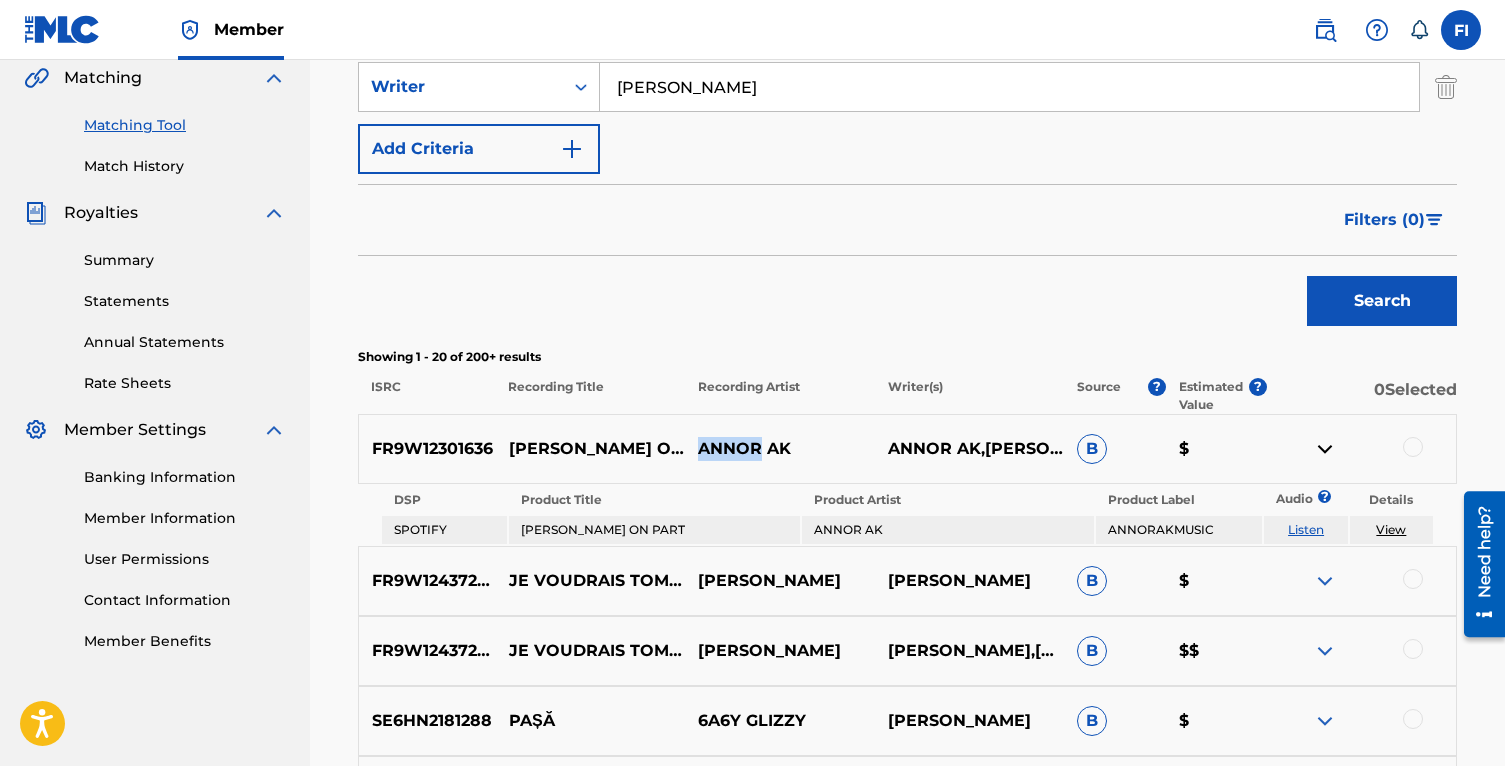 click at bounding box center (1325, 449) 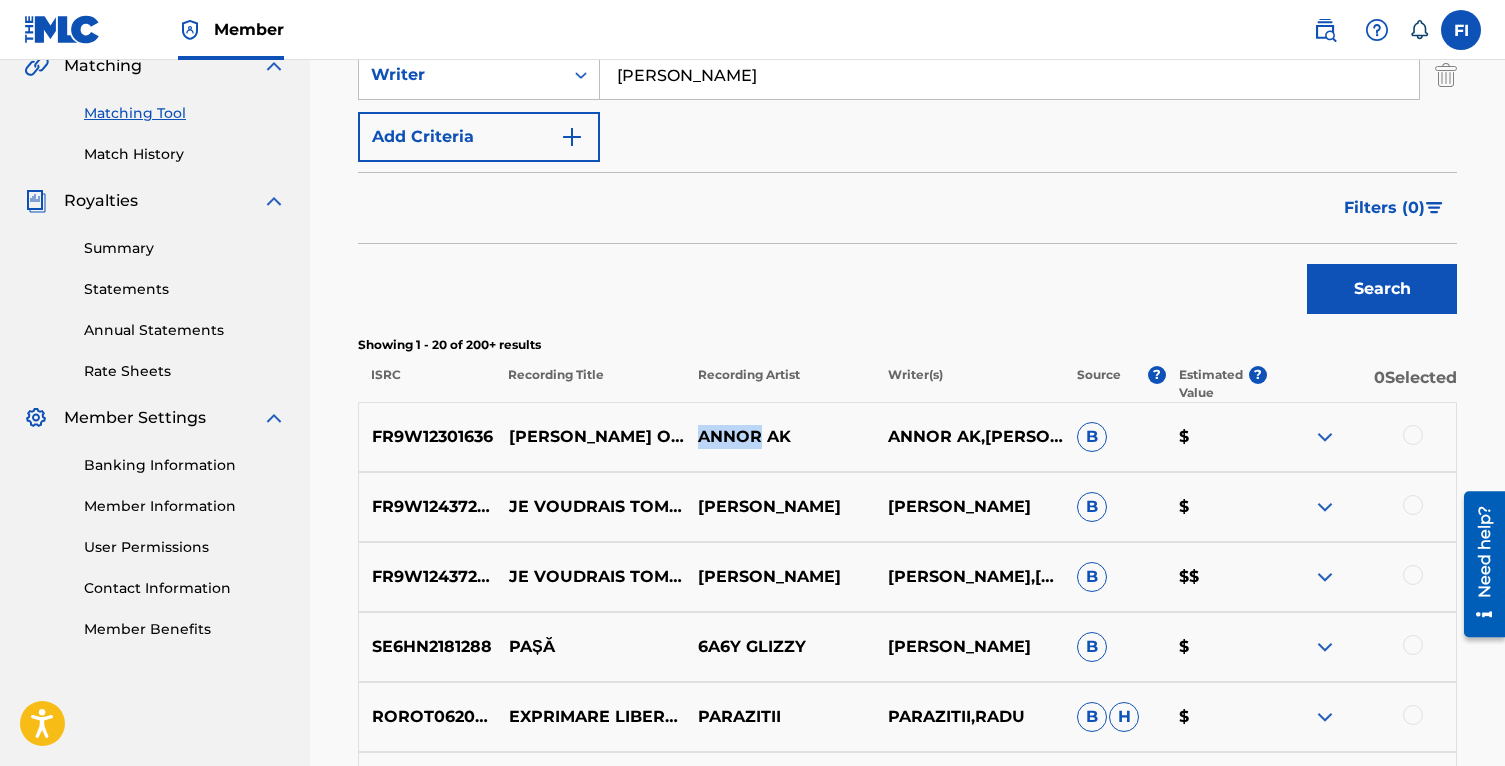scroll, scrollTop: 483, scrollLeft: 0, axis: vertical 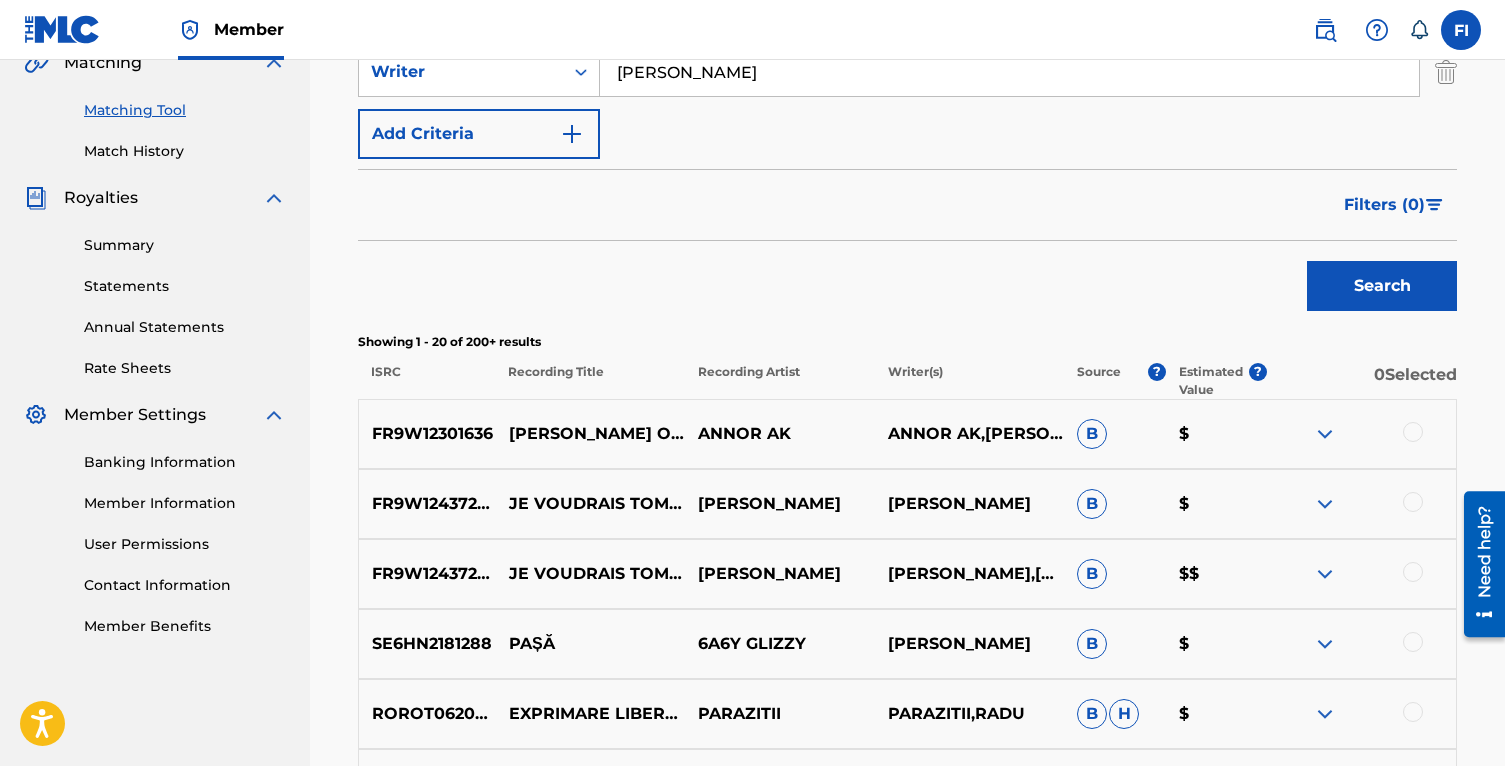 click on "FR9W12301636 [PERSON_NAME] ON PART ANNOR AK ANNOR AK,[PERSON_NAME] $" at bounding box center [907, 434] 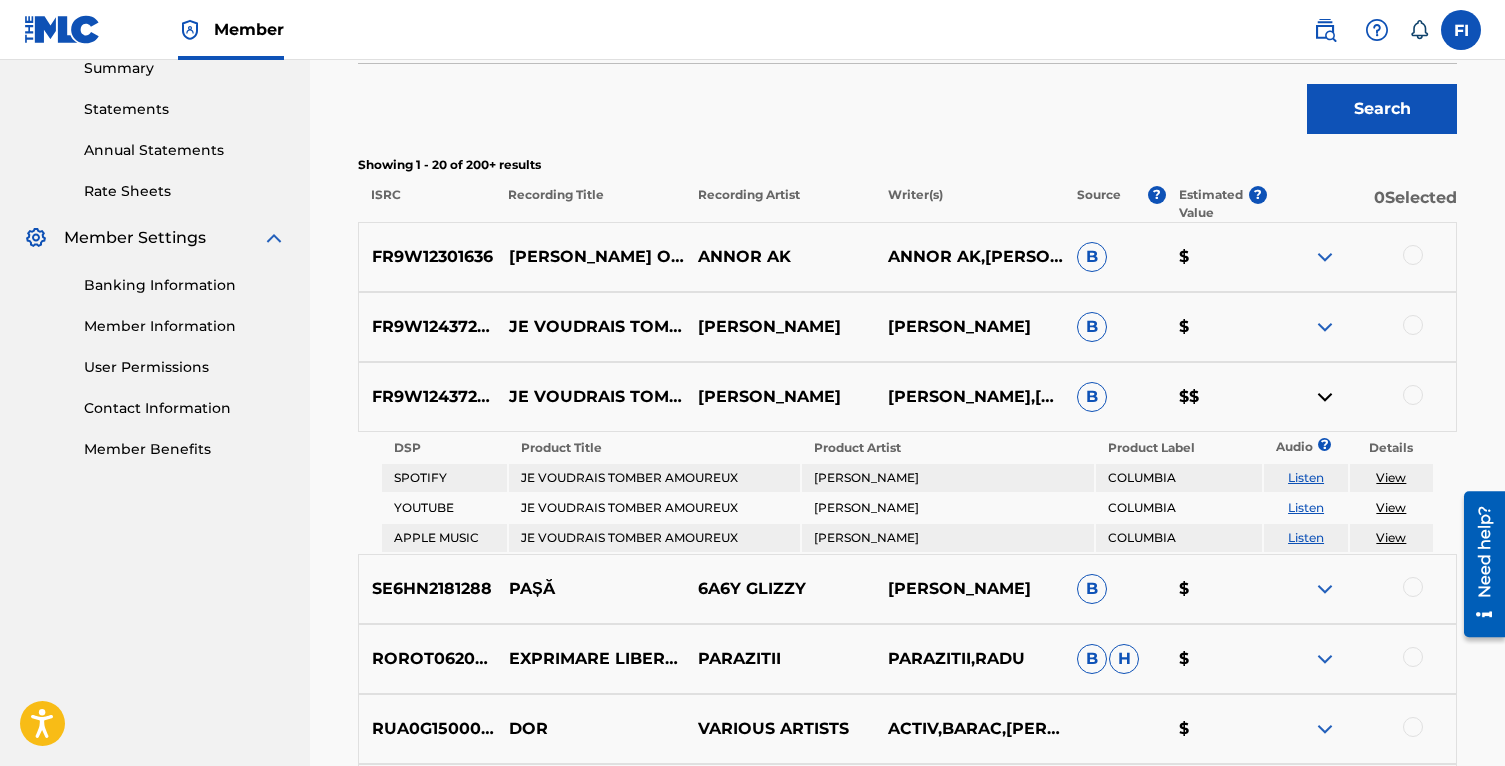scroll, scrollTop: 677, scrollLeft: 0, axis: vertical 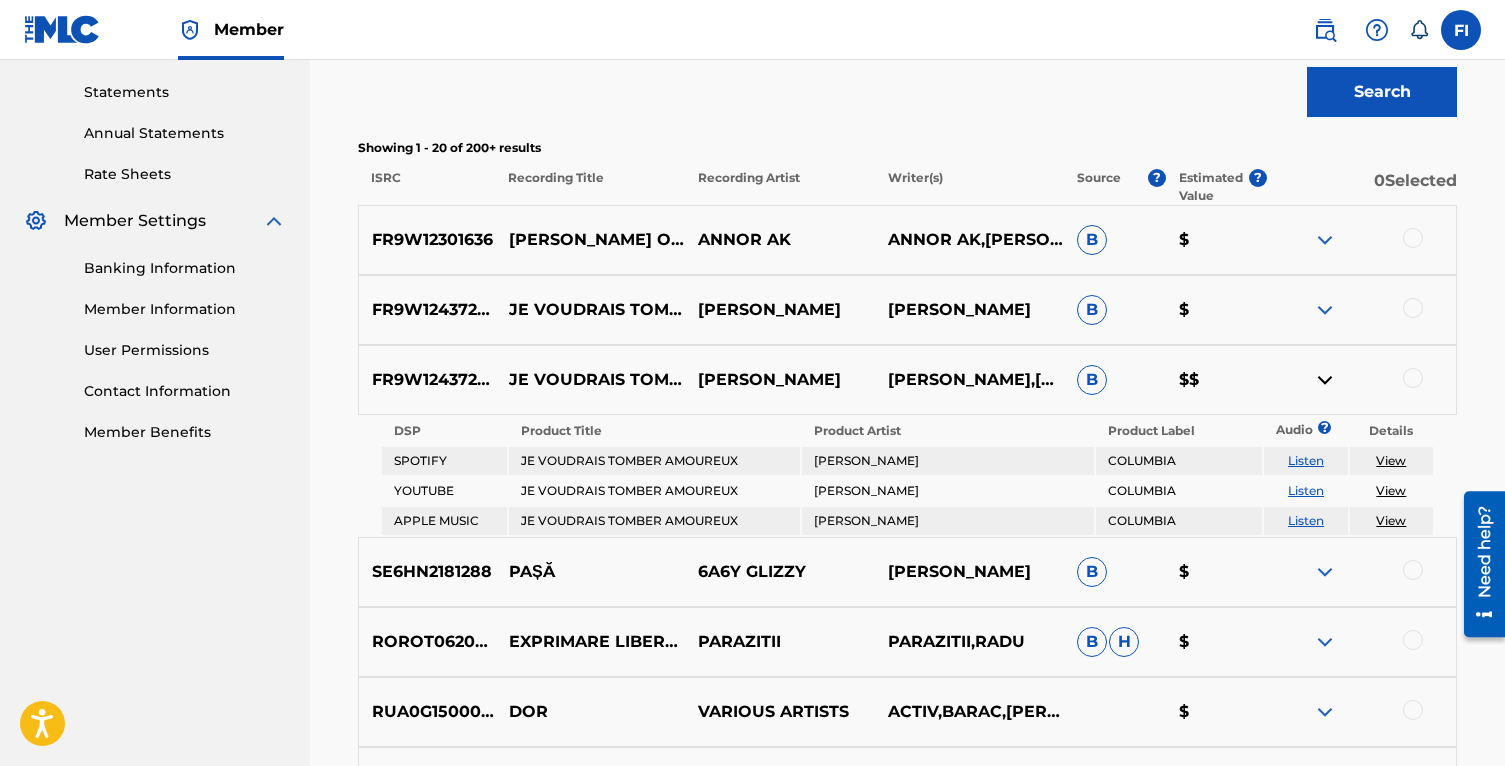 click at bounding box center (1325, 380) 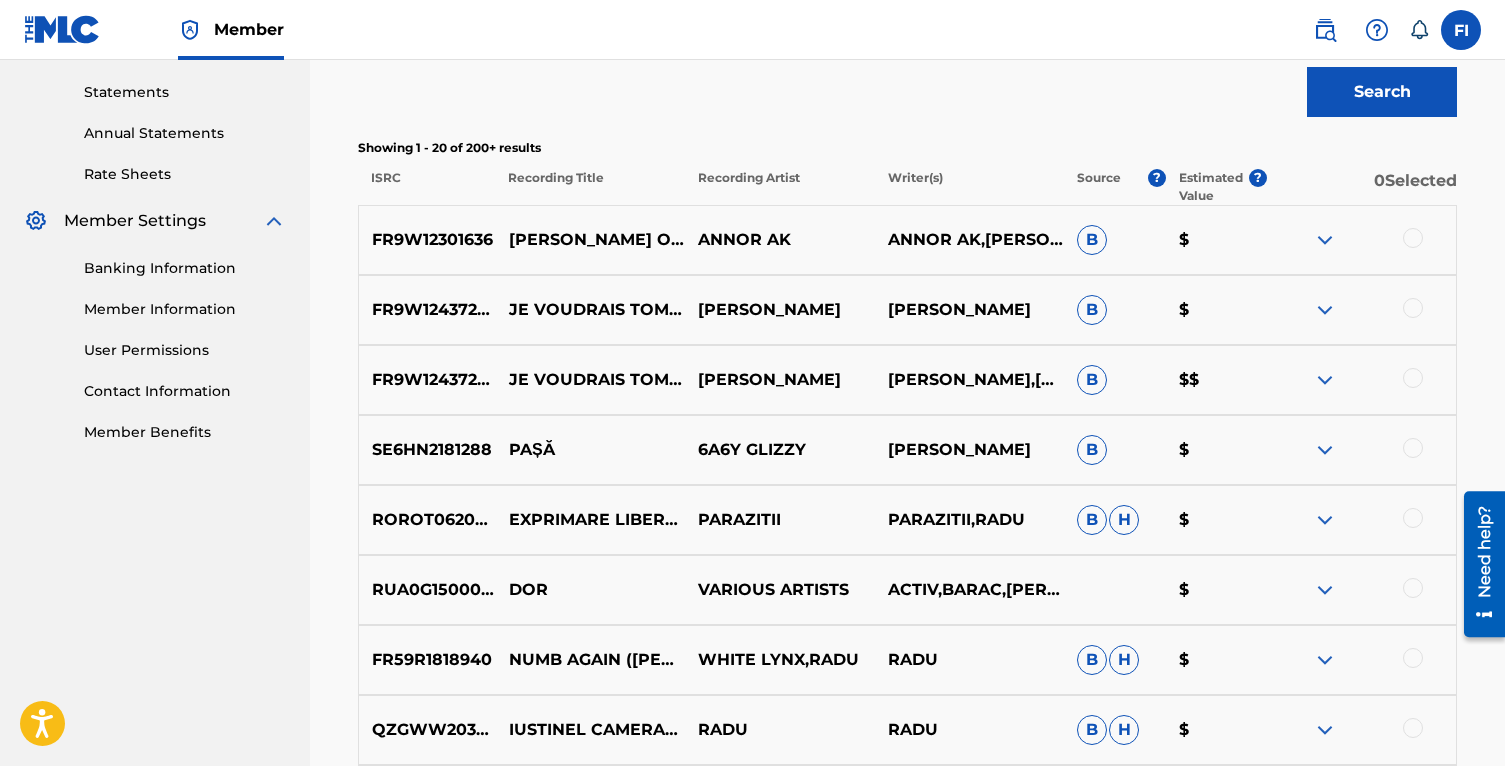 click on "[PERSON_NAME]" at bounding box center [779, 380] 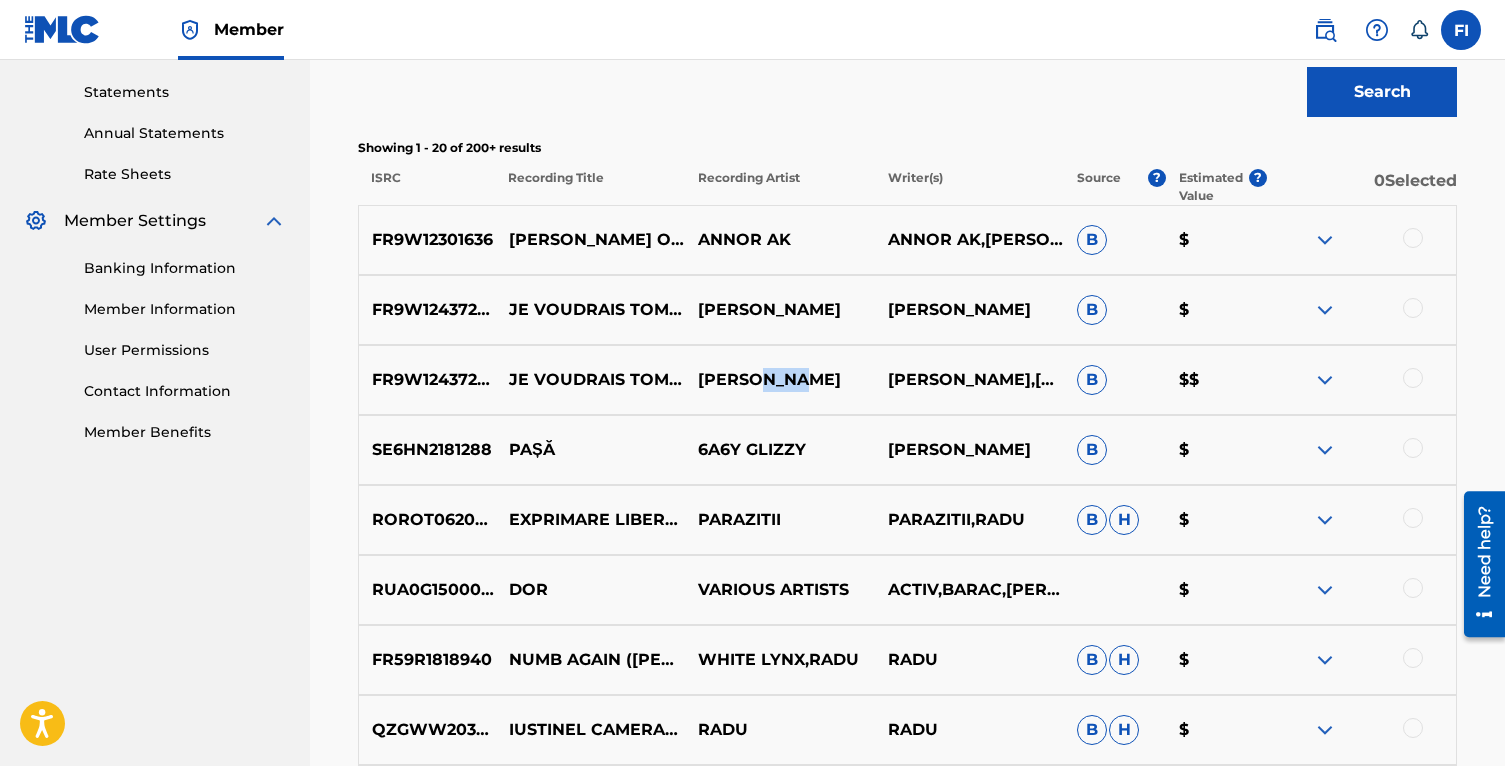 click on "[PERSON_NAME]" at bounding box center [779, 380] 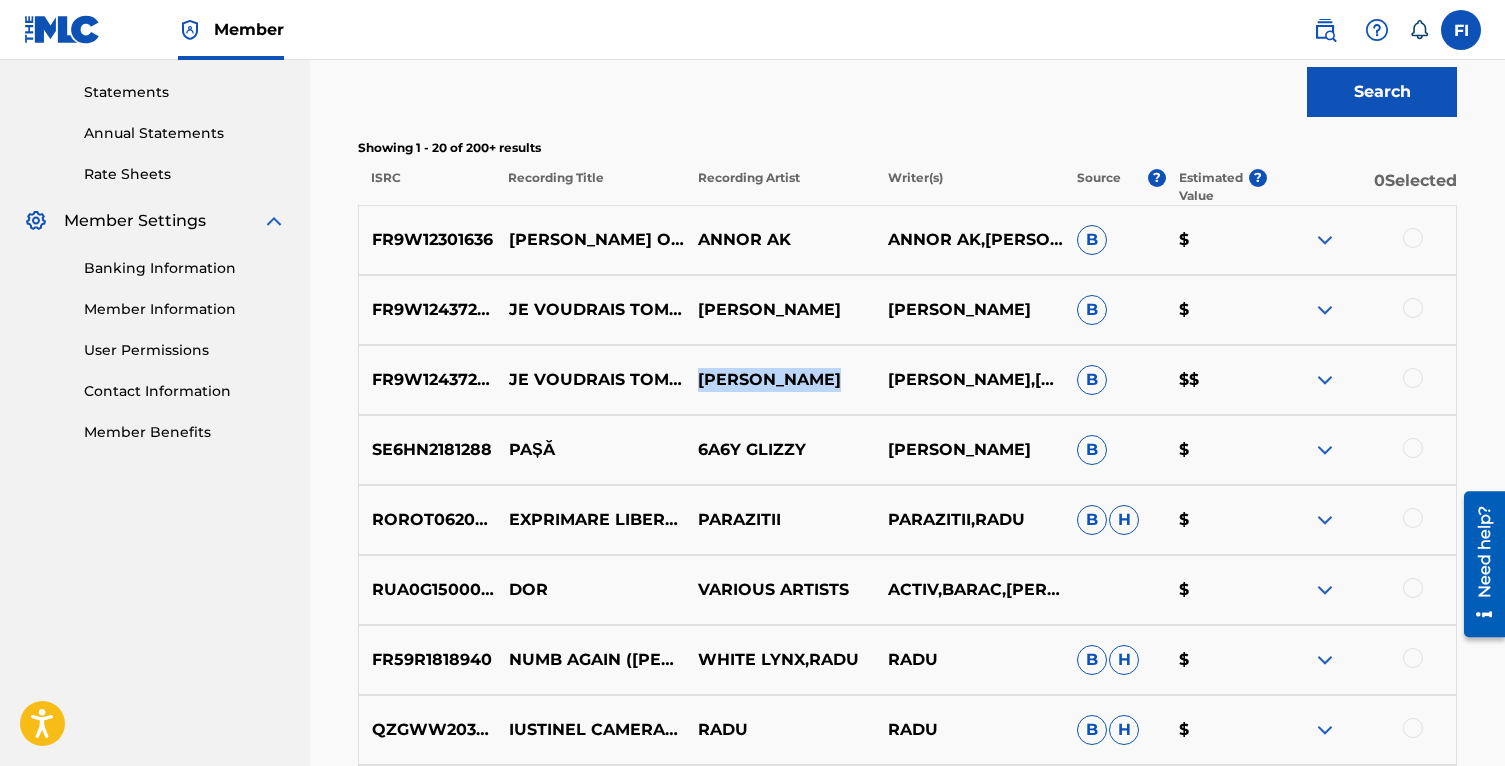 click on "[PERSON_NAME]" at bounding box center (779, 380) 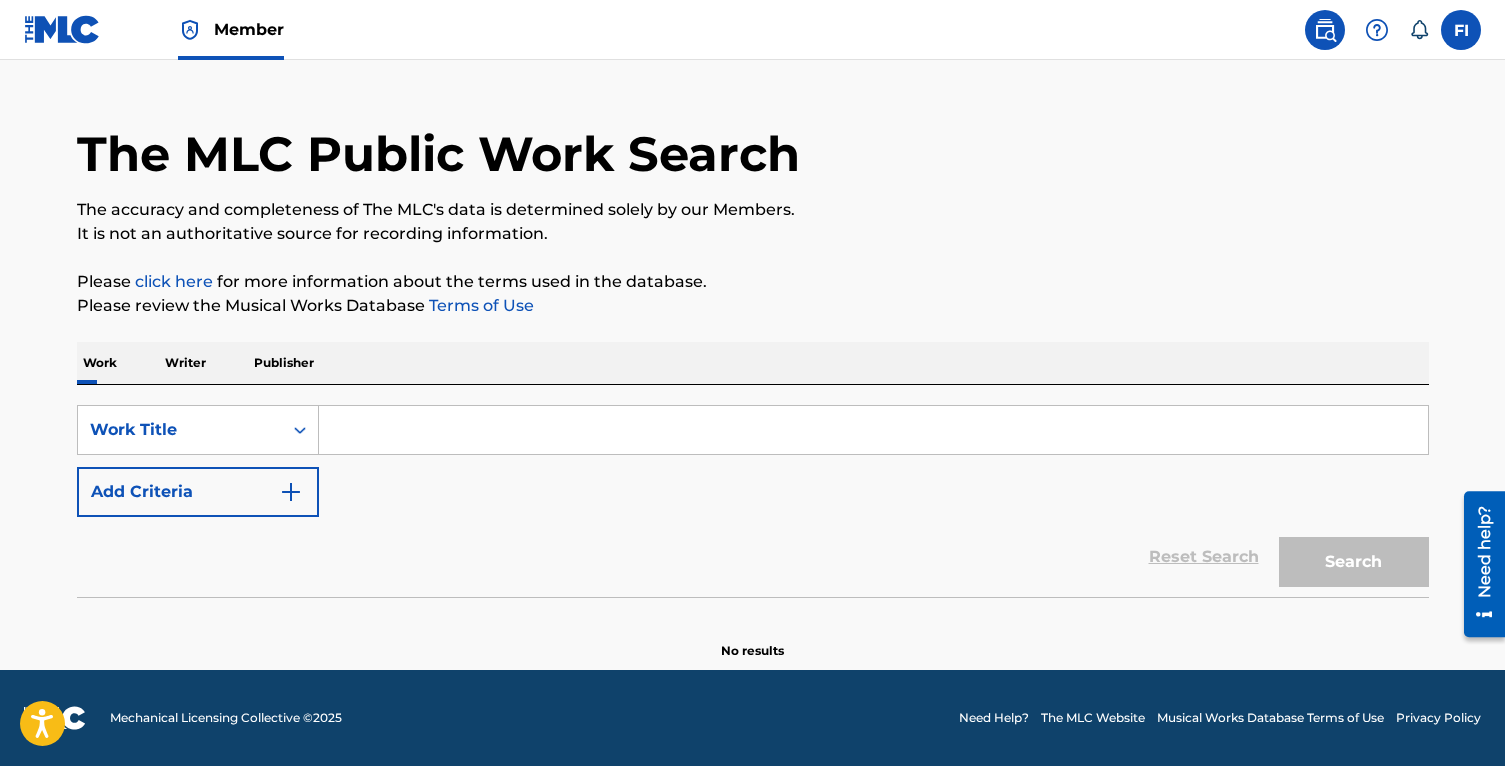 scroll, scrollTop: 0, scrollLeft: 0, axis: both 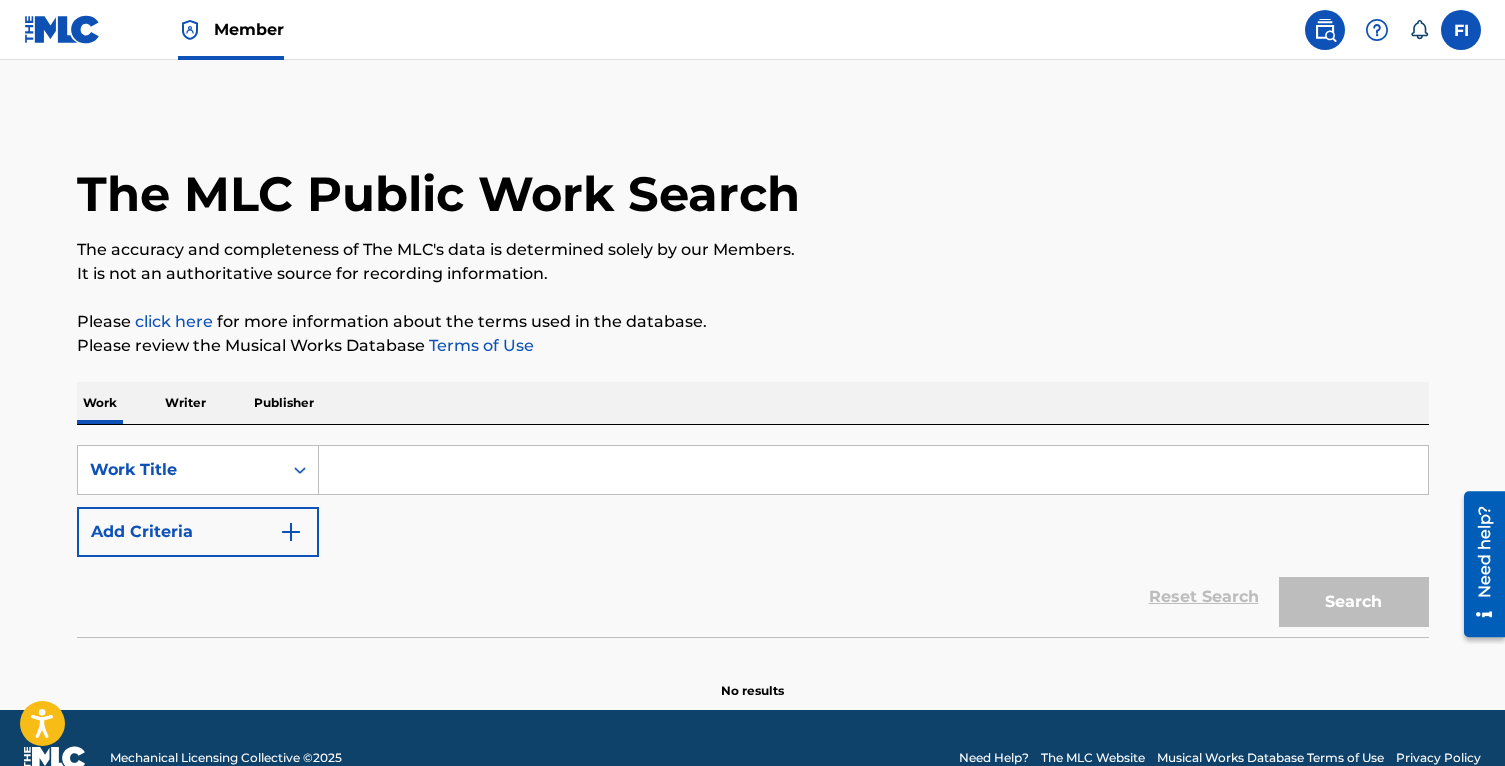 click on "Writer" at bounding box center (185, 403) 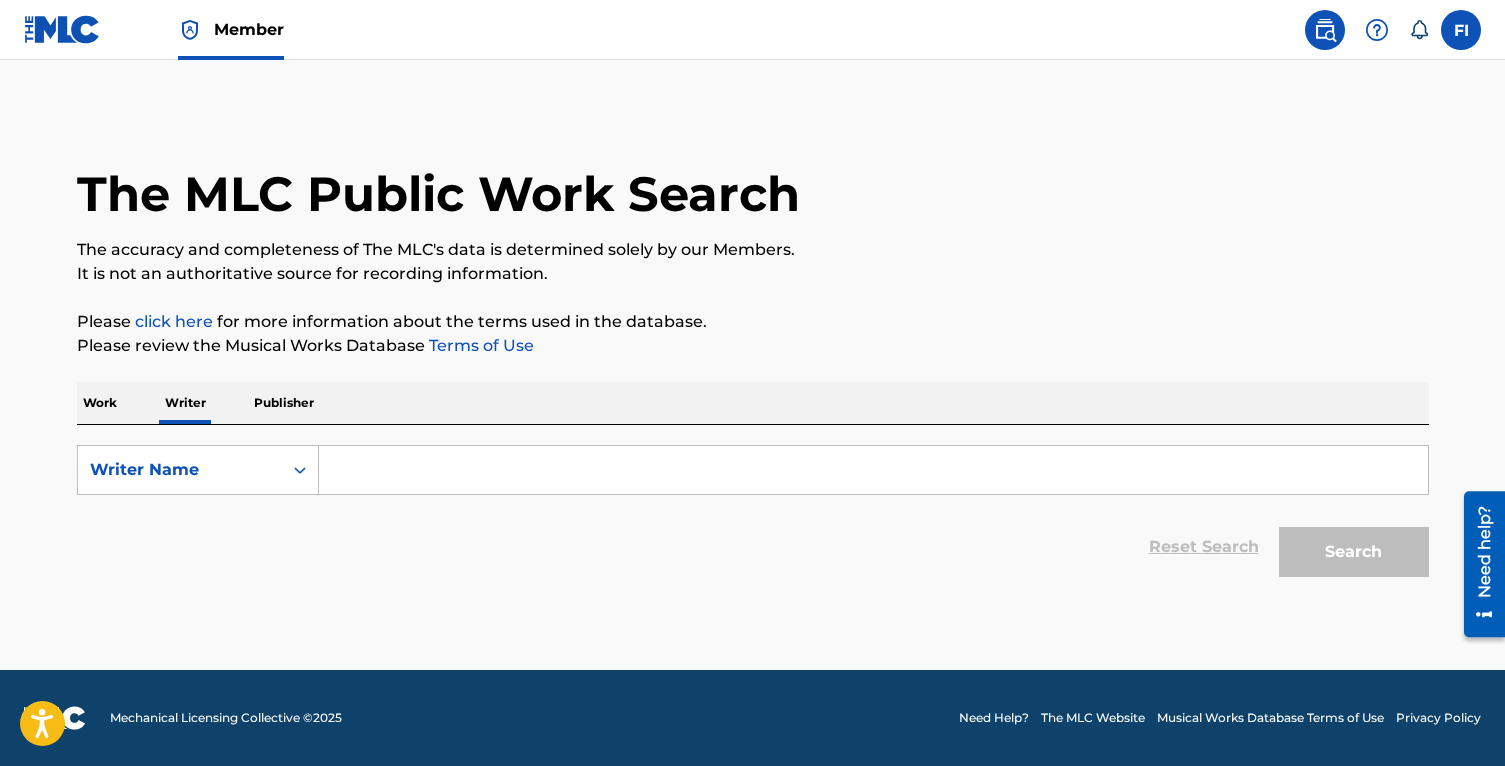 click at bounding box center [873, 470] 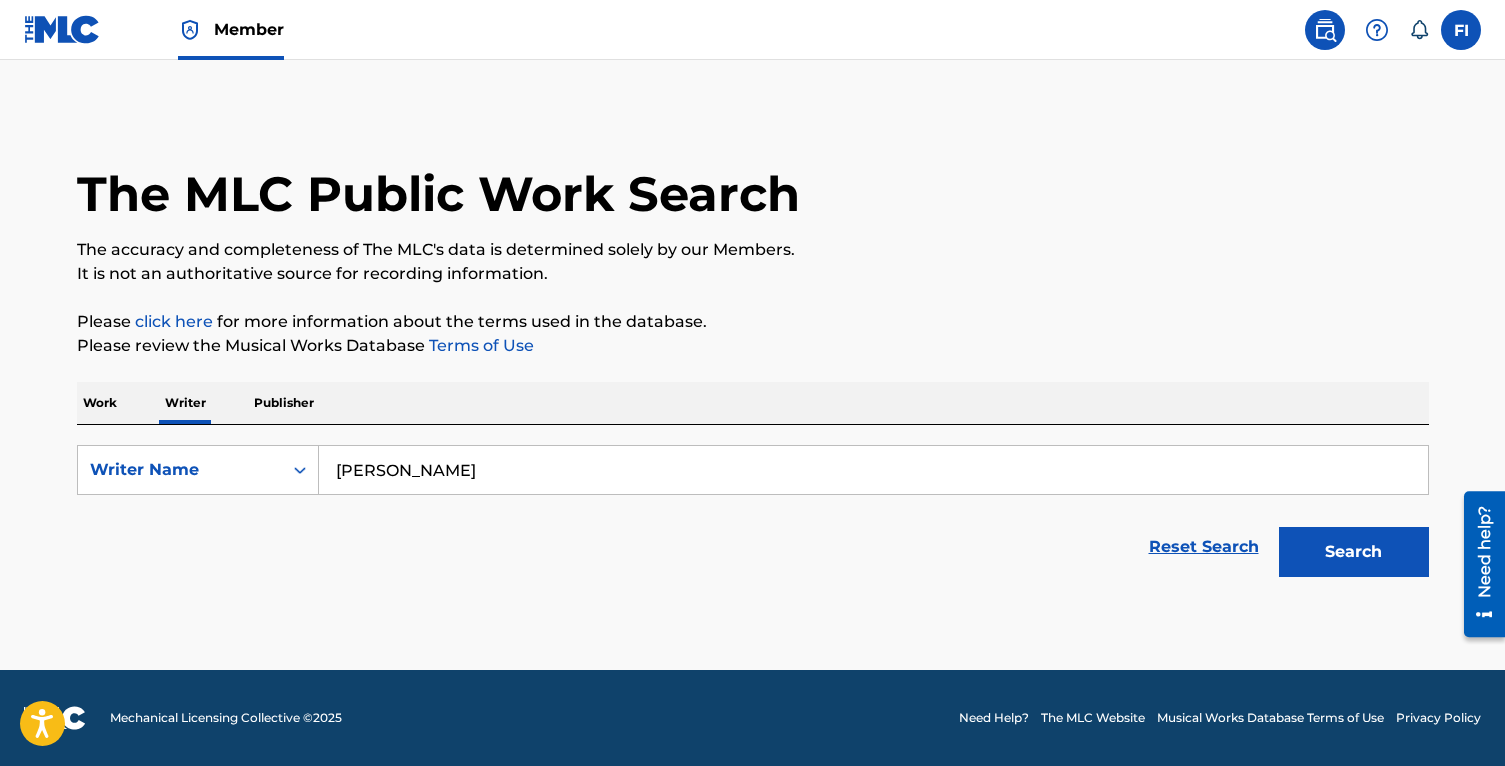type on "[PERSON_NAME]" 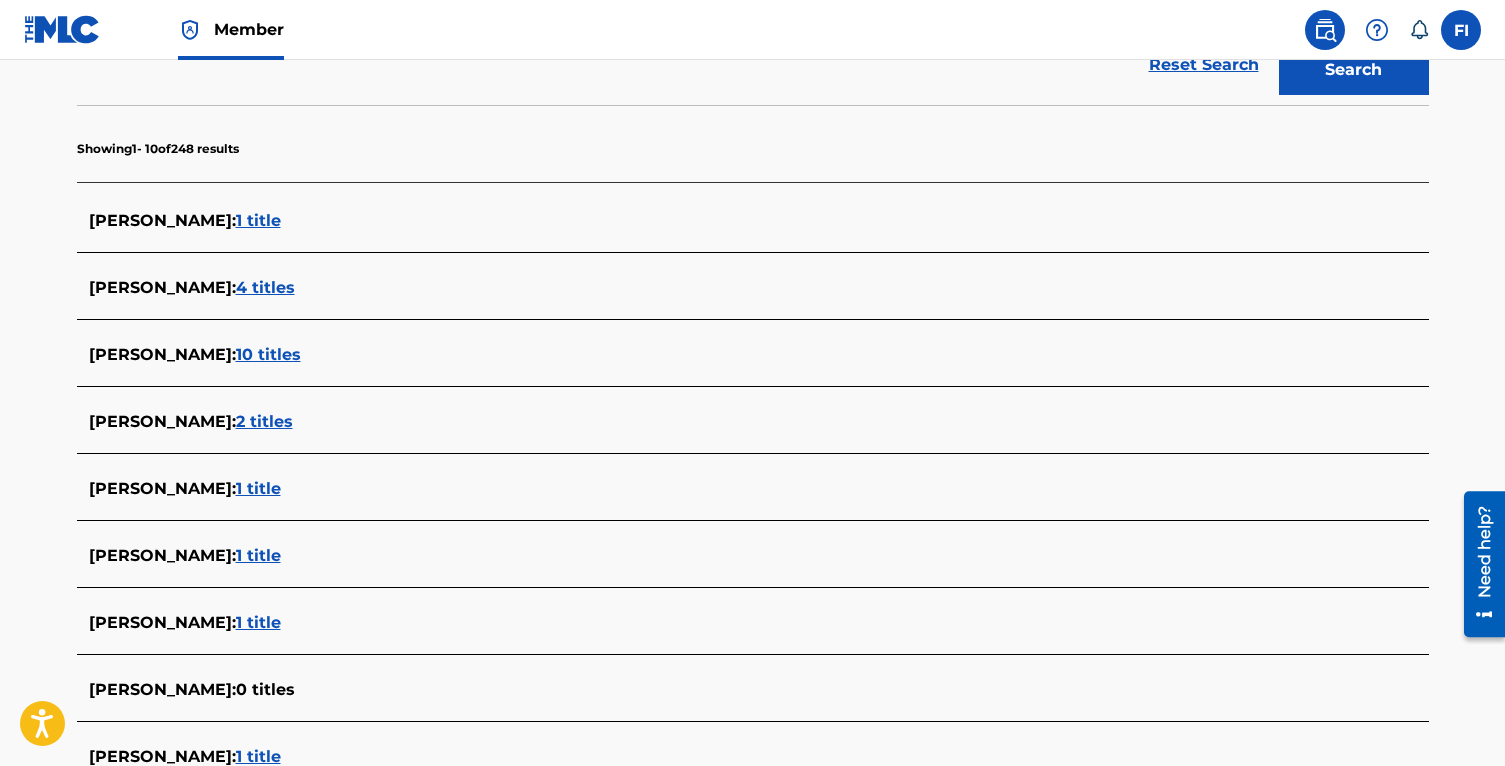 scroll, scrollTop: 511, scrollLeft: 0, axis: vertical 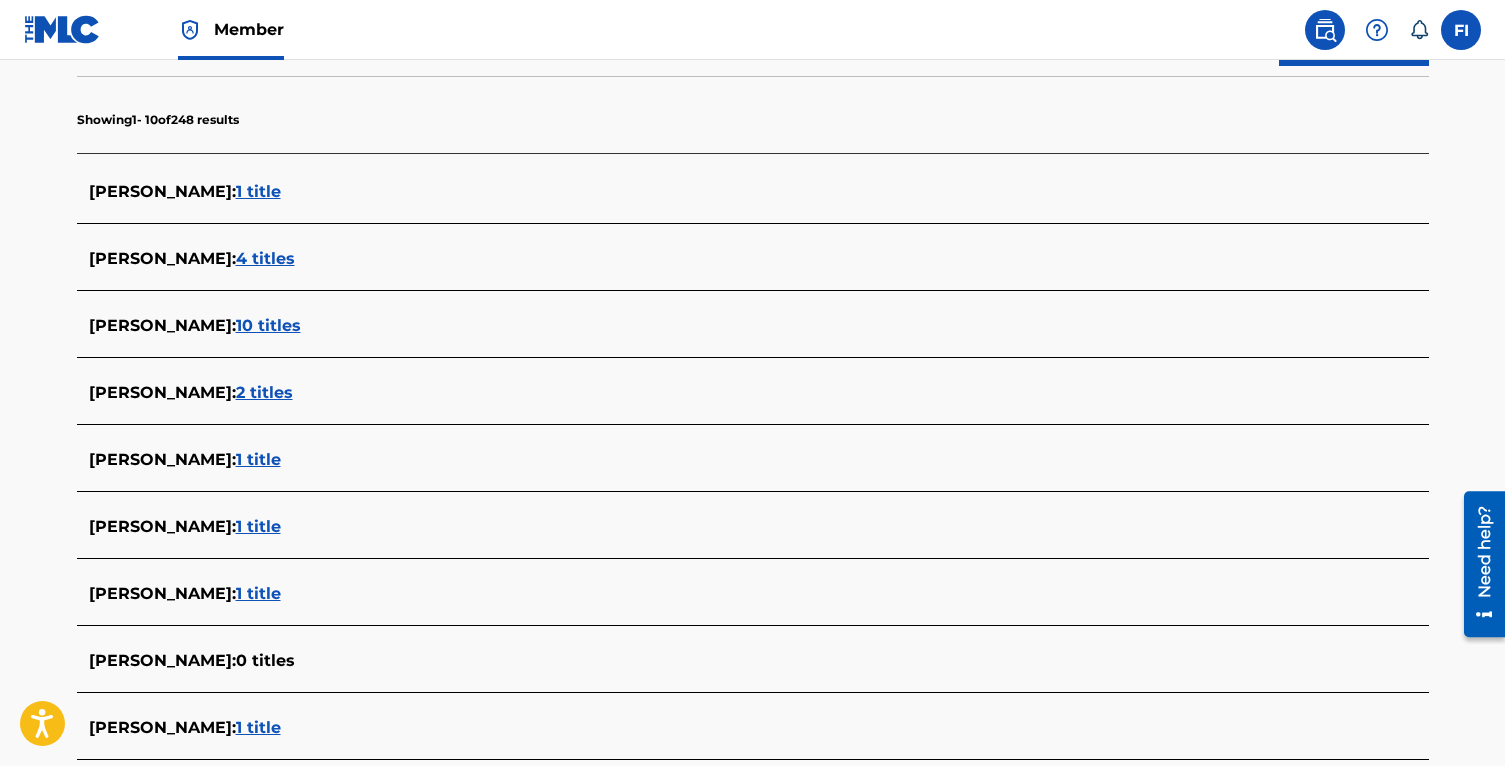 click on "1 title" at bounding box center [258, 526] 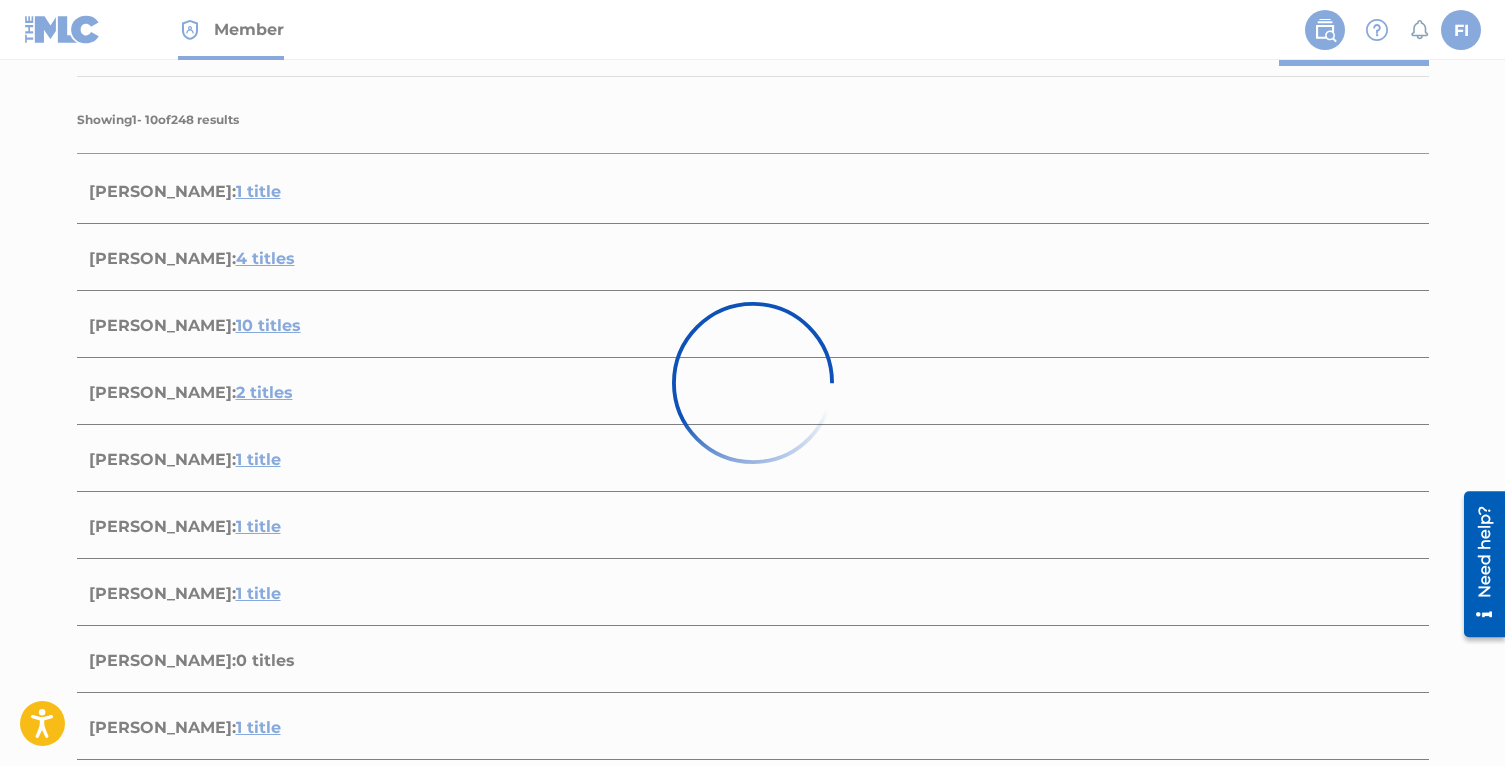 scroll, scrollTop: 341, scrollLeft: 0, axis: vertical 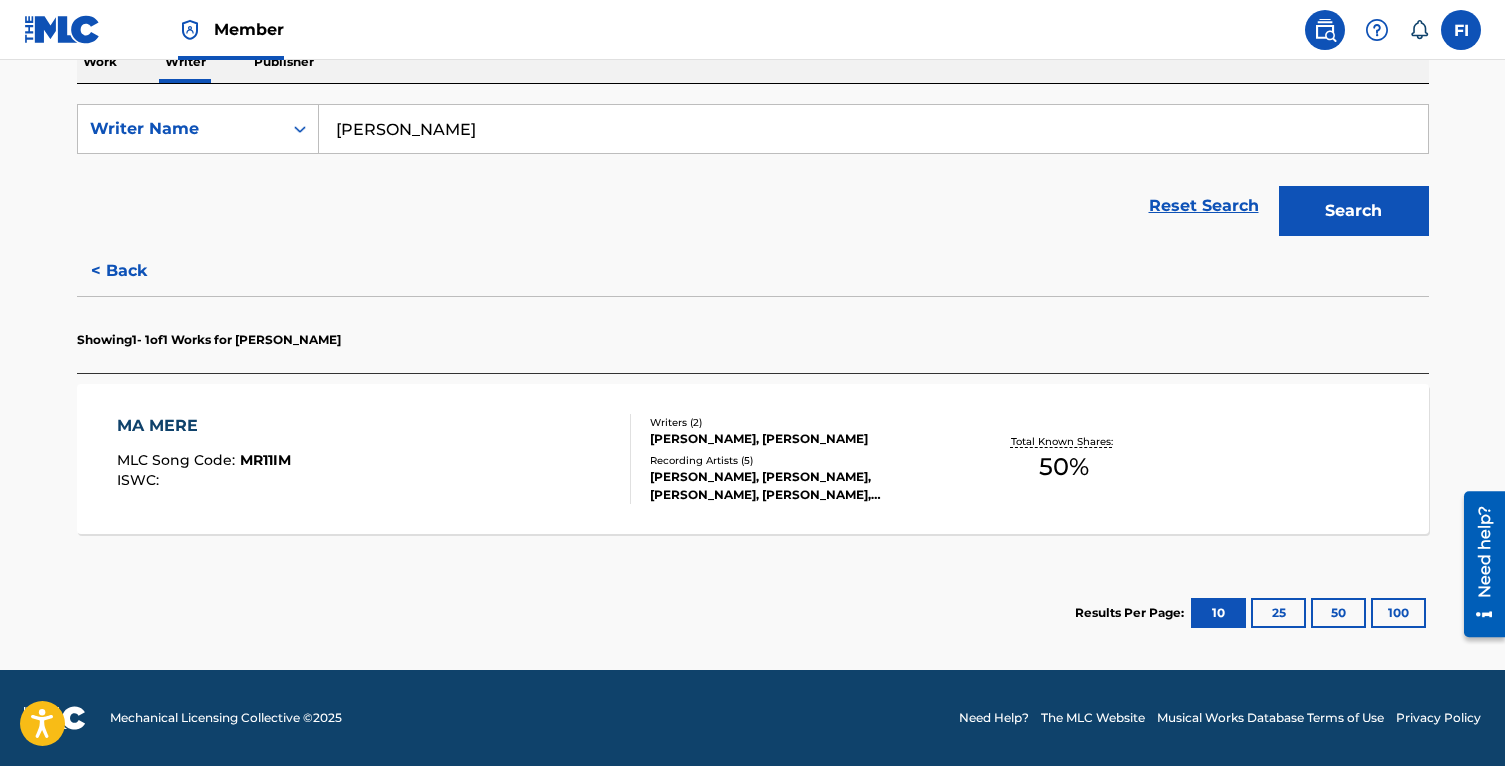click on "MA MERE MLC Song Code : MR11IM ISWC :" at bounding box center (374, 459) 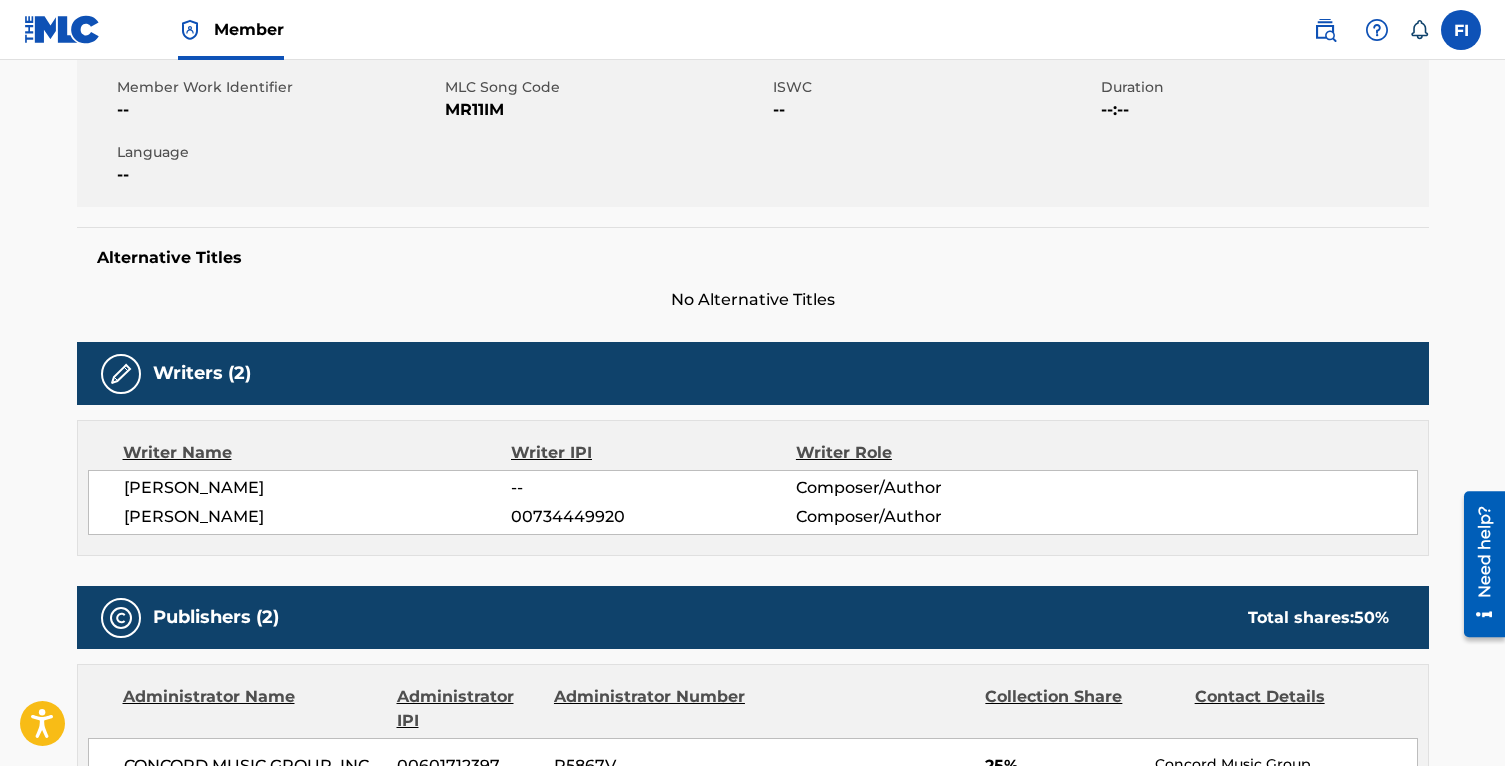 scroll, scrollTop: 140, scrollLeft: 0, axis: vertical 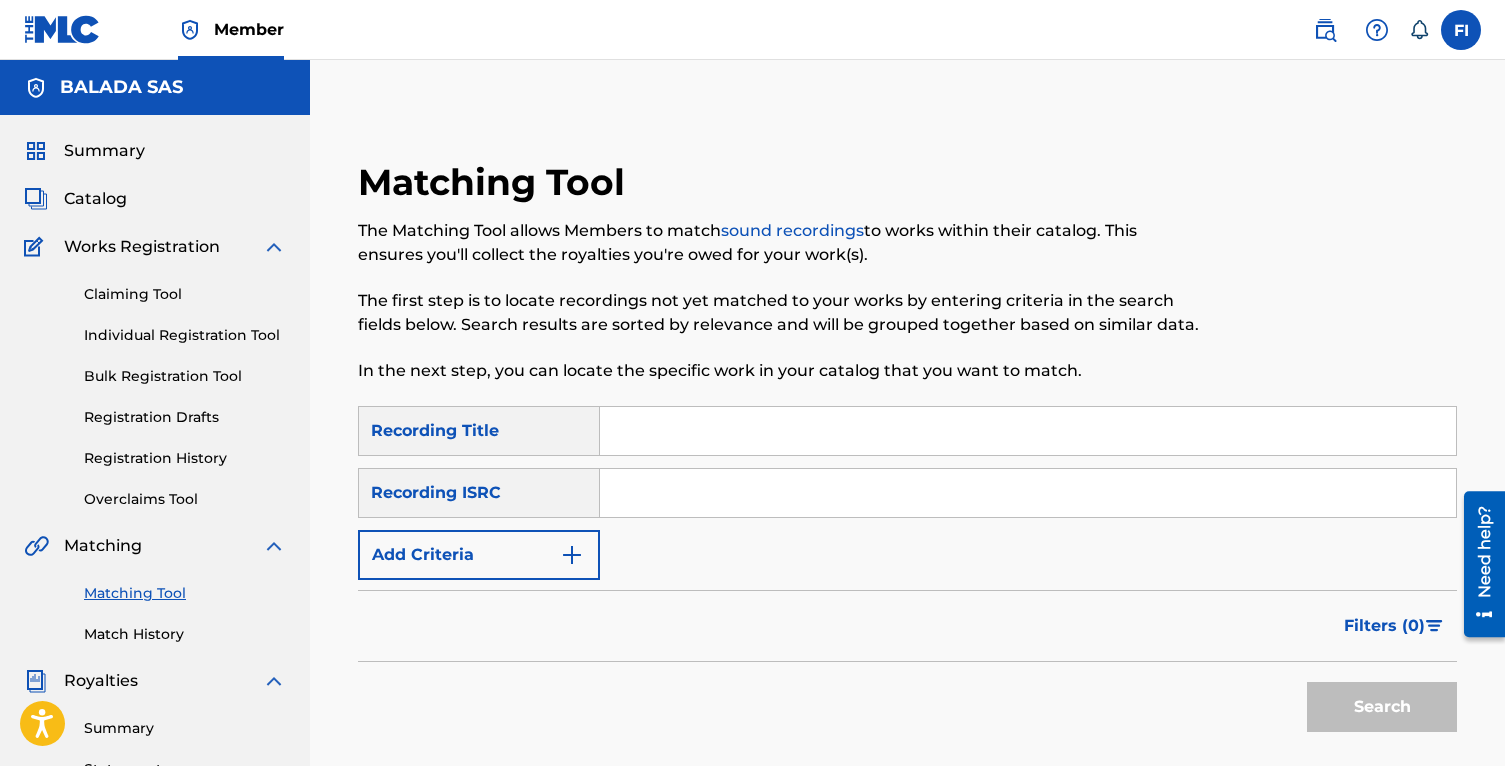 click at bounding box center (1325, 30) 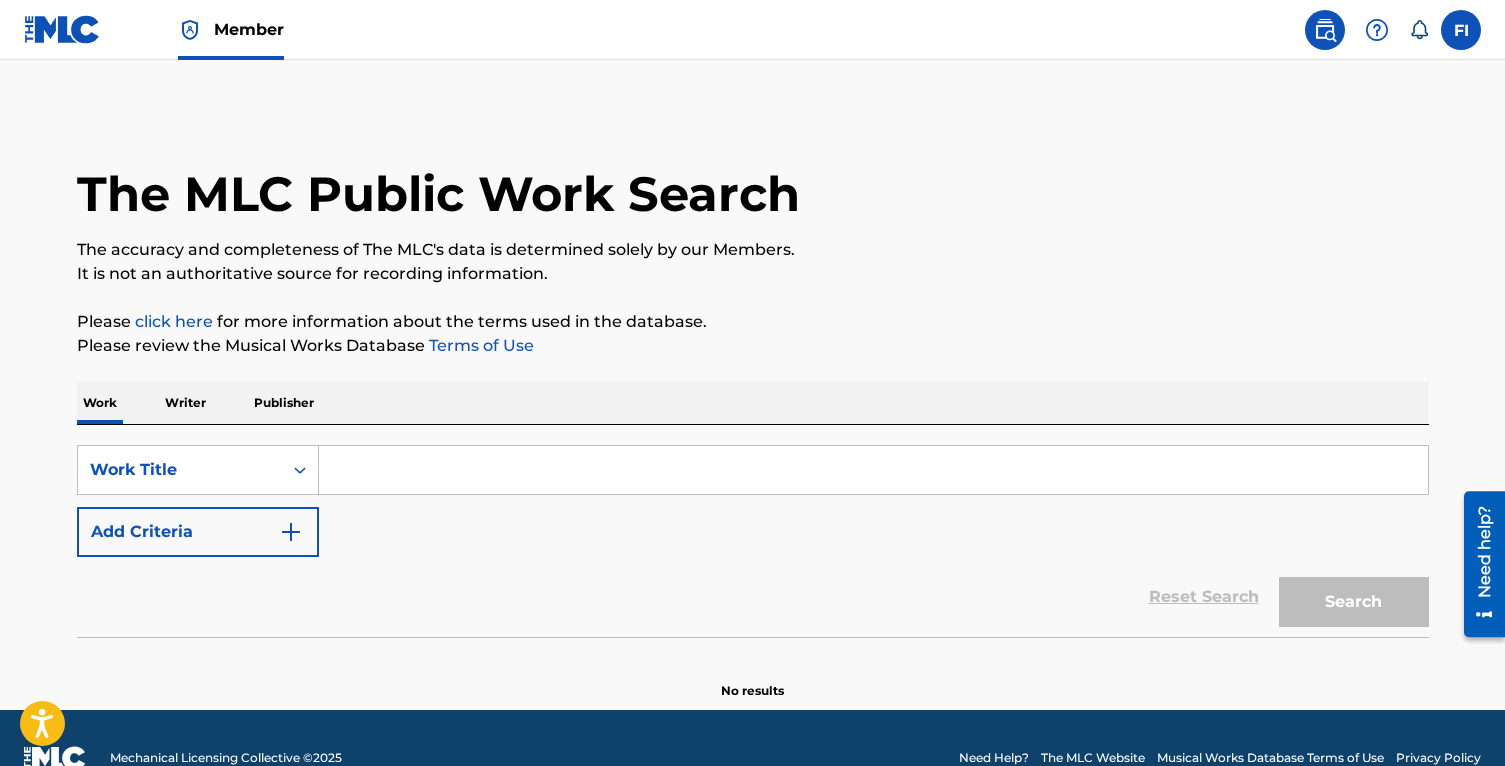 click on "Writer" at bounding box center (185, 403) 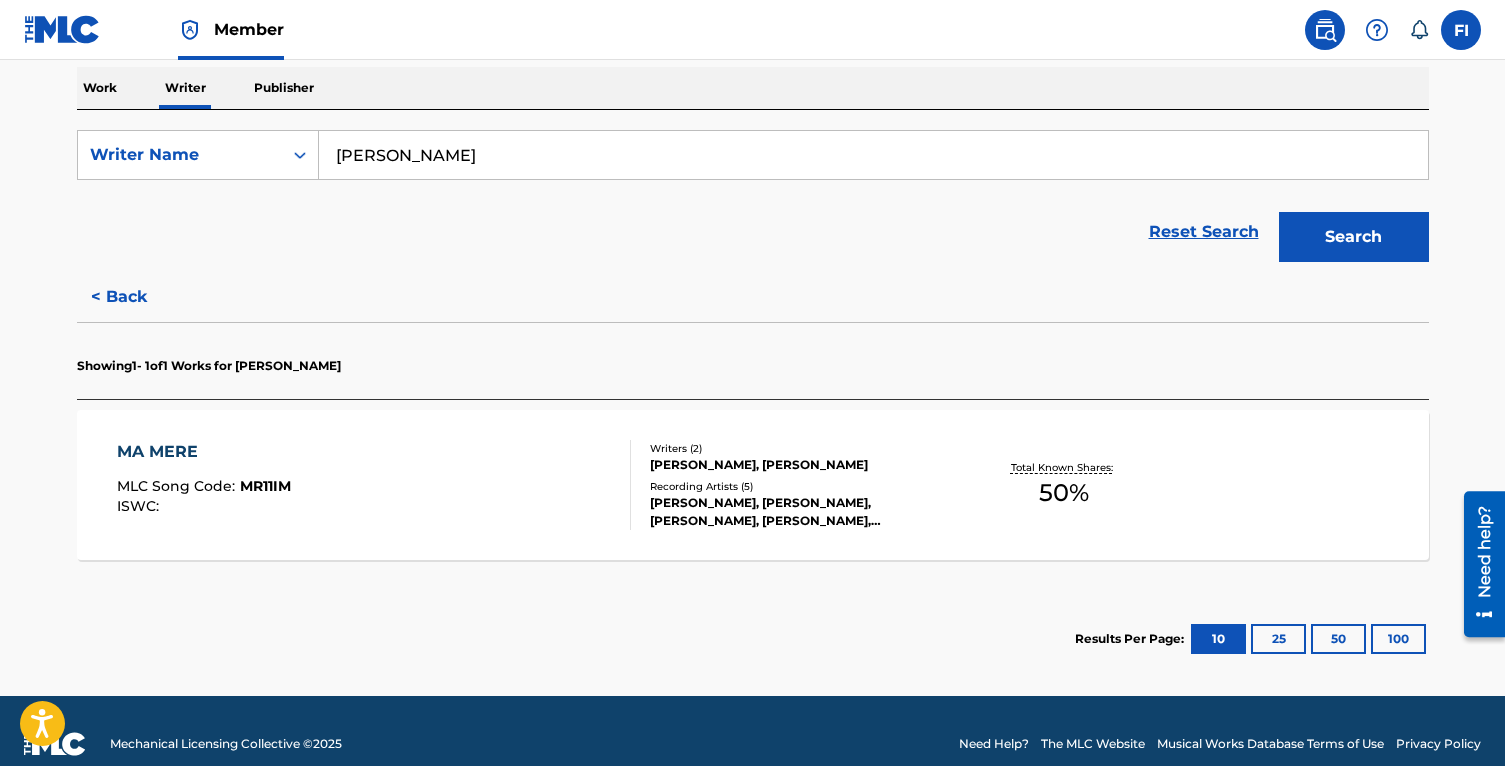 scroll, scrollTop: 341, scrollLeft: 0, axis: vertical 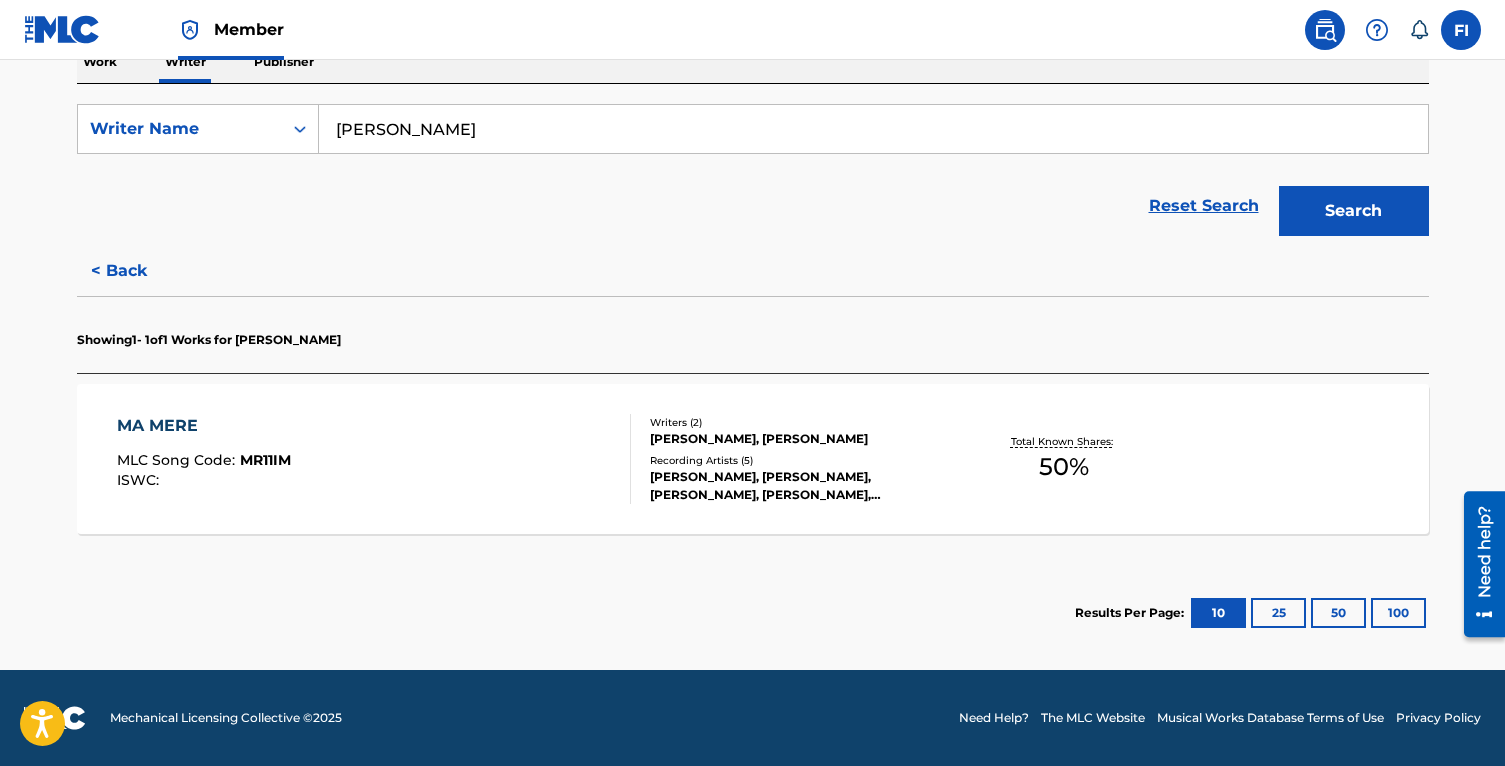click on "[PERSON_NAME]" at bounding box center (873, 129) 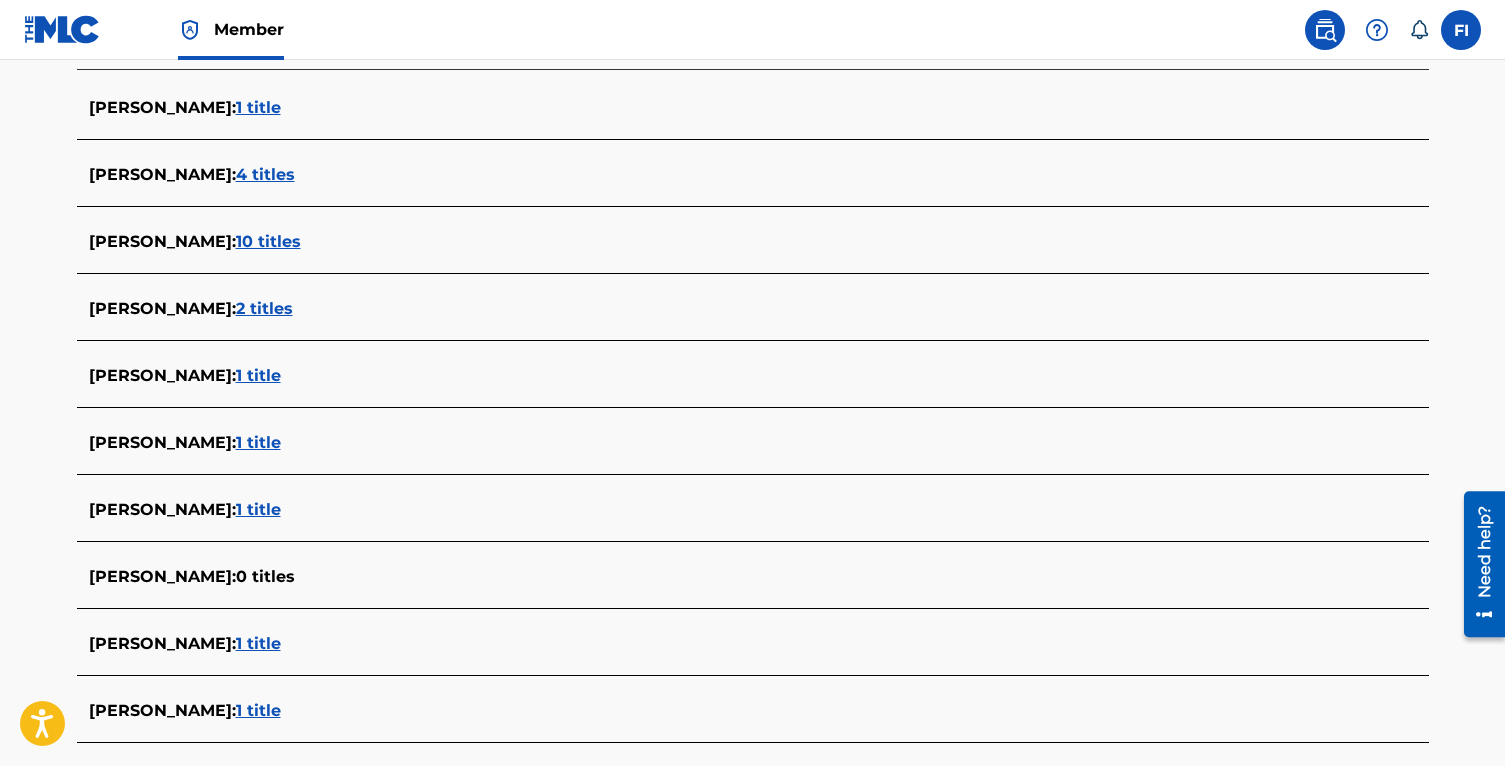 scroll, scrollTop: 813, scrollLeft: 0, axis: vertical 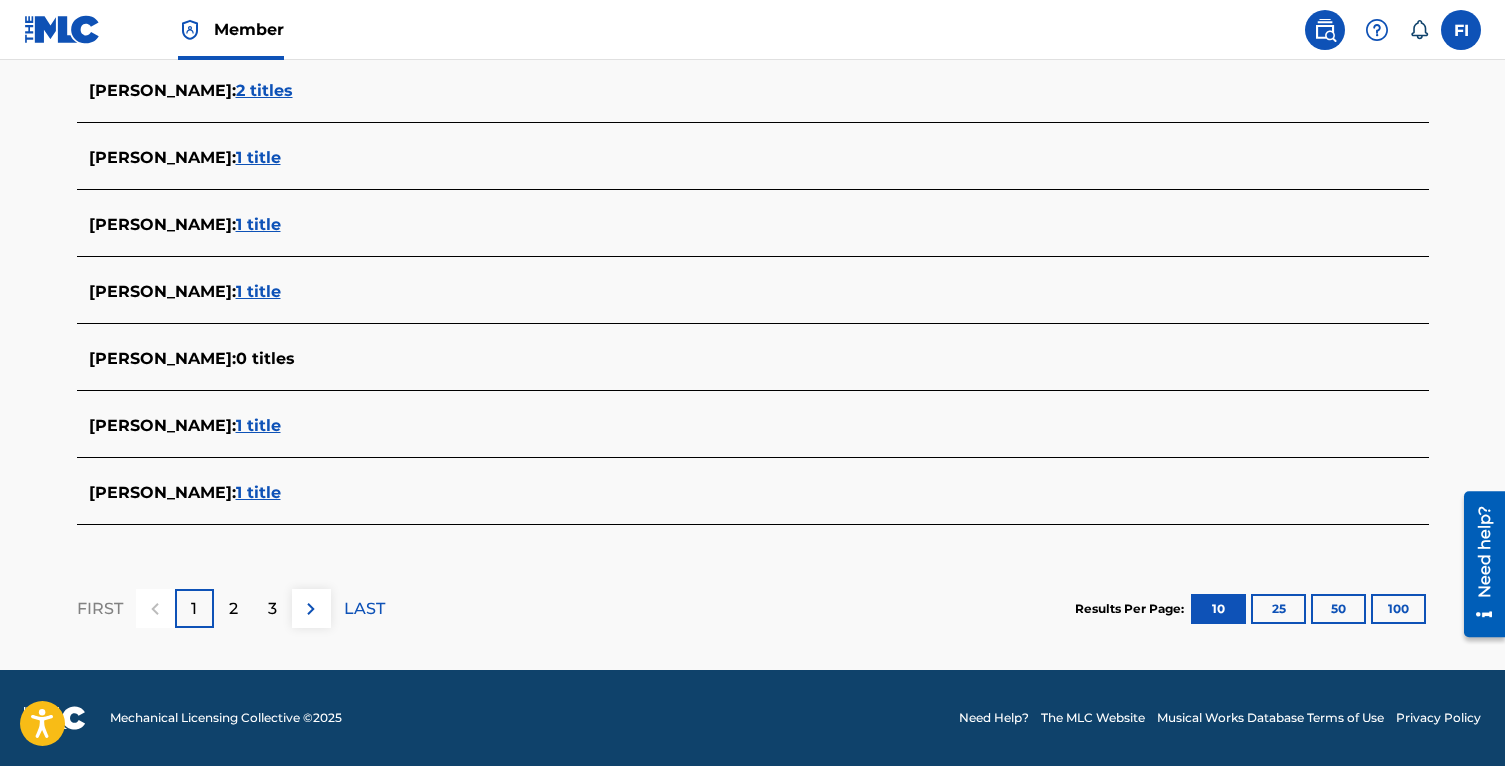 click on "100" at bounding box center [1398, 609] 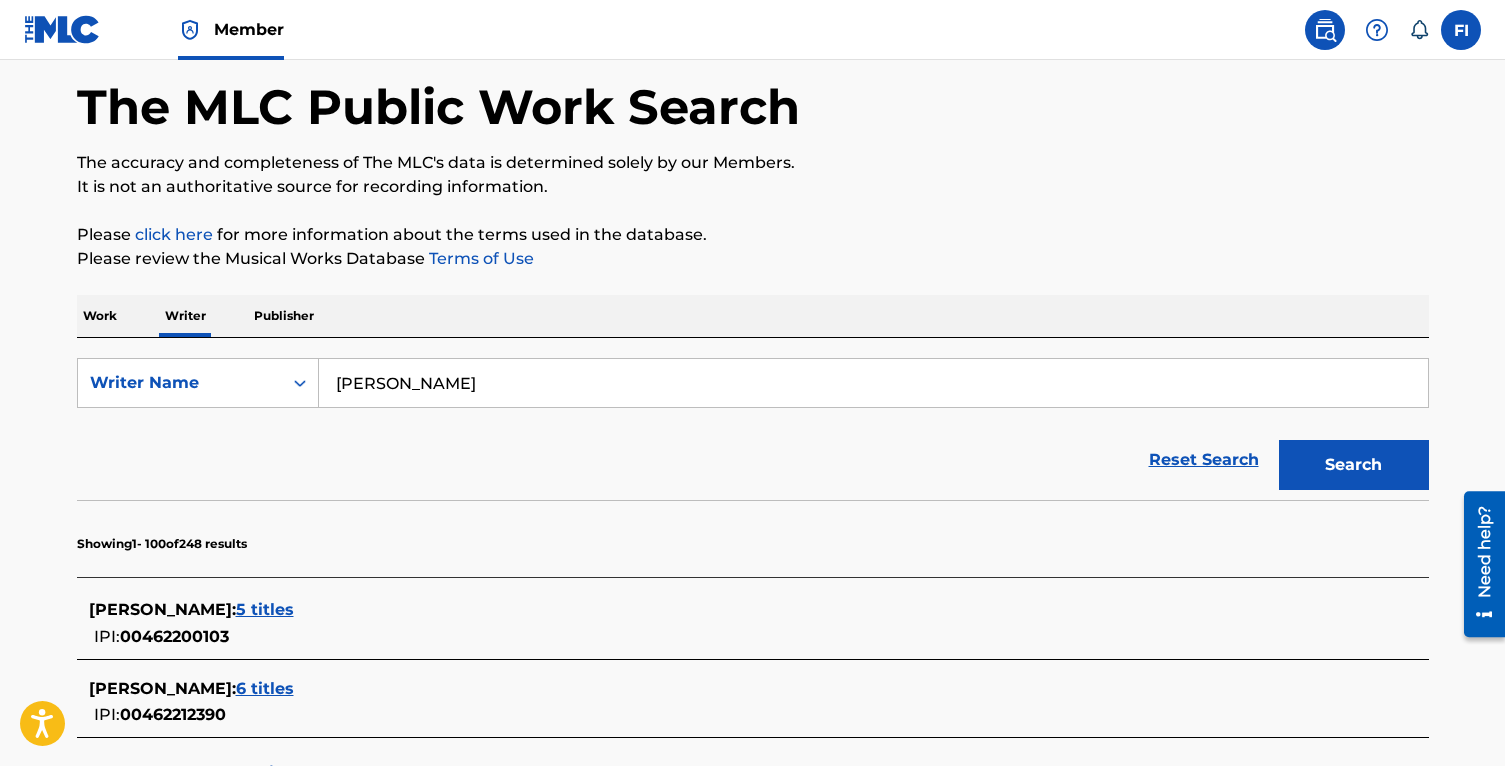 scroll, scrollTop: 5642, scrollLeft: 0, axis: vertical 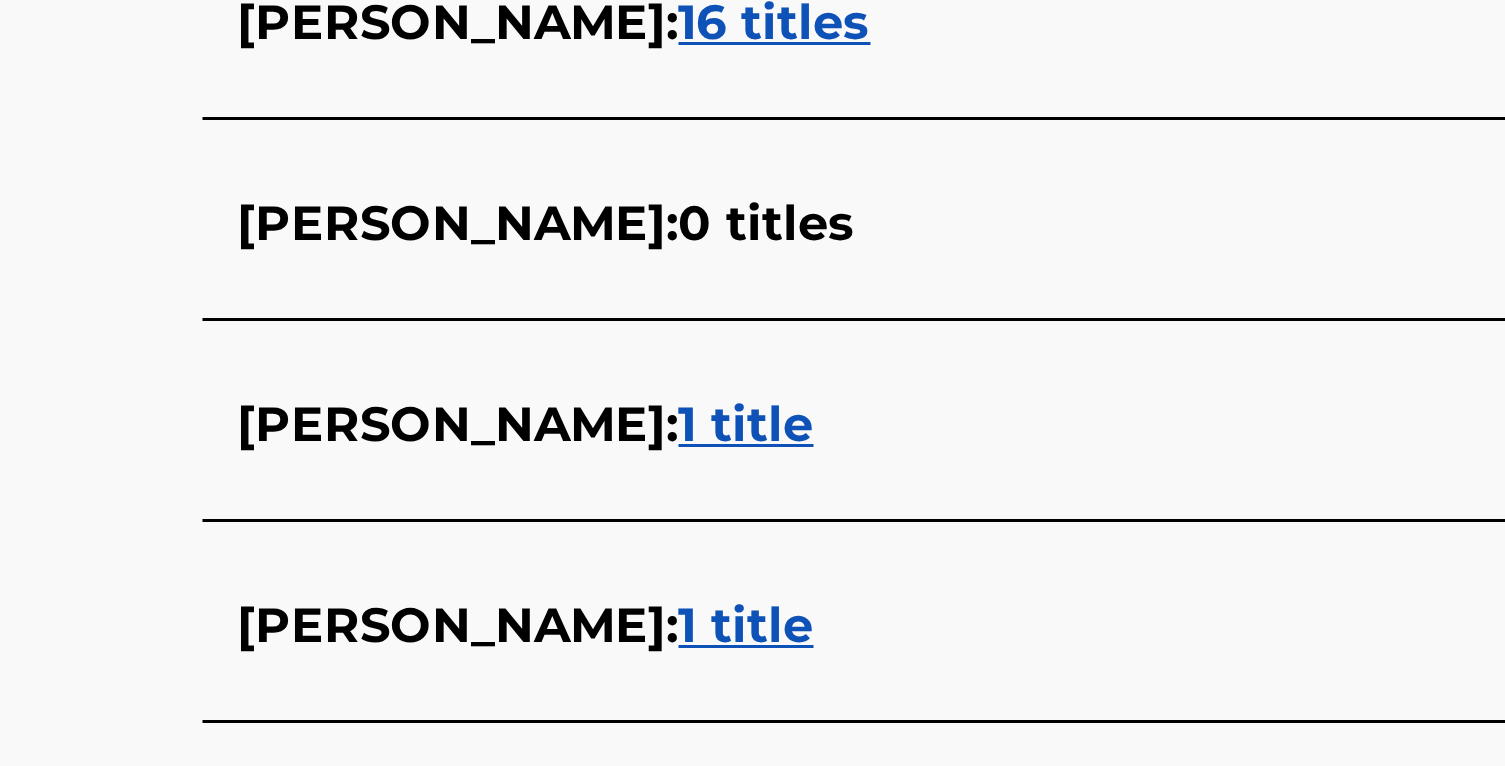 click on "The MLC Public Work Search The accuracy and completeness of The MLC's data is determined solely by our Members. It is not an authoritative source for recording information. Please   click here   for more information about the terms used in the database. Please review the Musical Works Database   Terms of Use Work Writer Publisher SearchWithCriteria7de6c3ab-02ba-448c-9d3a-6821844a8fef Writer Name [PERSON_NAME] Search Search Showing  1  -   100  of  248   results   [PERSON_NAME] :  5 titles IPI:  00462200103 [PERSON_NAME] :  6 titles IPI:  00462212390 [PERSON_NAME] :  2 titles [PERSON_NAME] :  1 title [PERSON_NAME] :  2 titles IPI:  00492164838 [PERSON_NAME] :  1 title [PERSON_NAME] :  2 titles [PERSON_NAME] :  1 title [PERSON_NAME] :  1 title [PERSON_NAME] :  1 title [PERSON_NAME] :  40 titles IPI:  00710441590 [PERSON_NAME] :  7 titles IPI:  00274639240 [PERSON_NAME] :  7 titles IPI:  00827532333 [PERSON_NAME] :  2 titles [PERSON_NAME] :  14 titles [PERSON_NAME] :  105 titles IPI:  00490856029 1" at bounding box center (753, -1709) 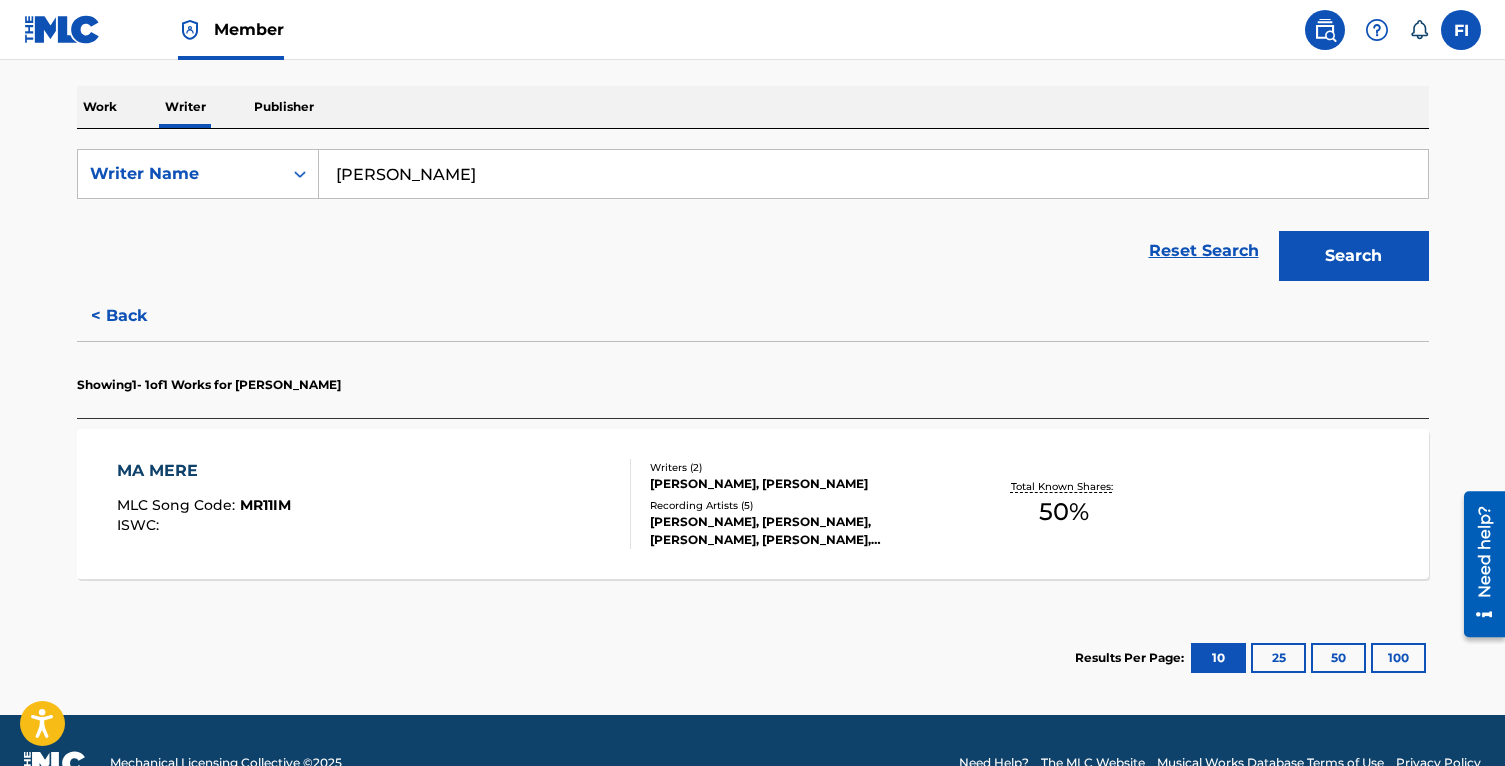 scroll, scrollTop: 293, scrollLeft: 0, axis: vertical 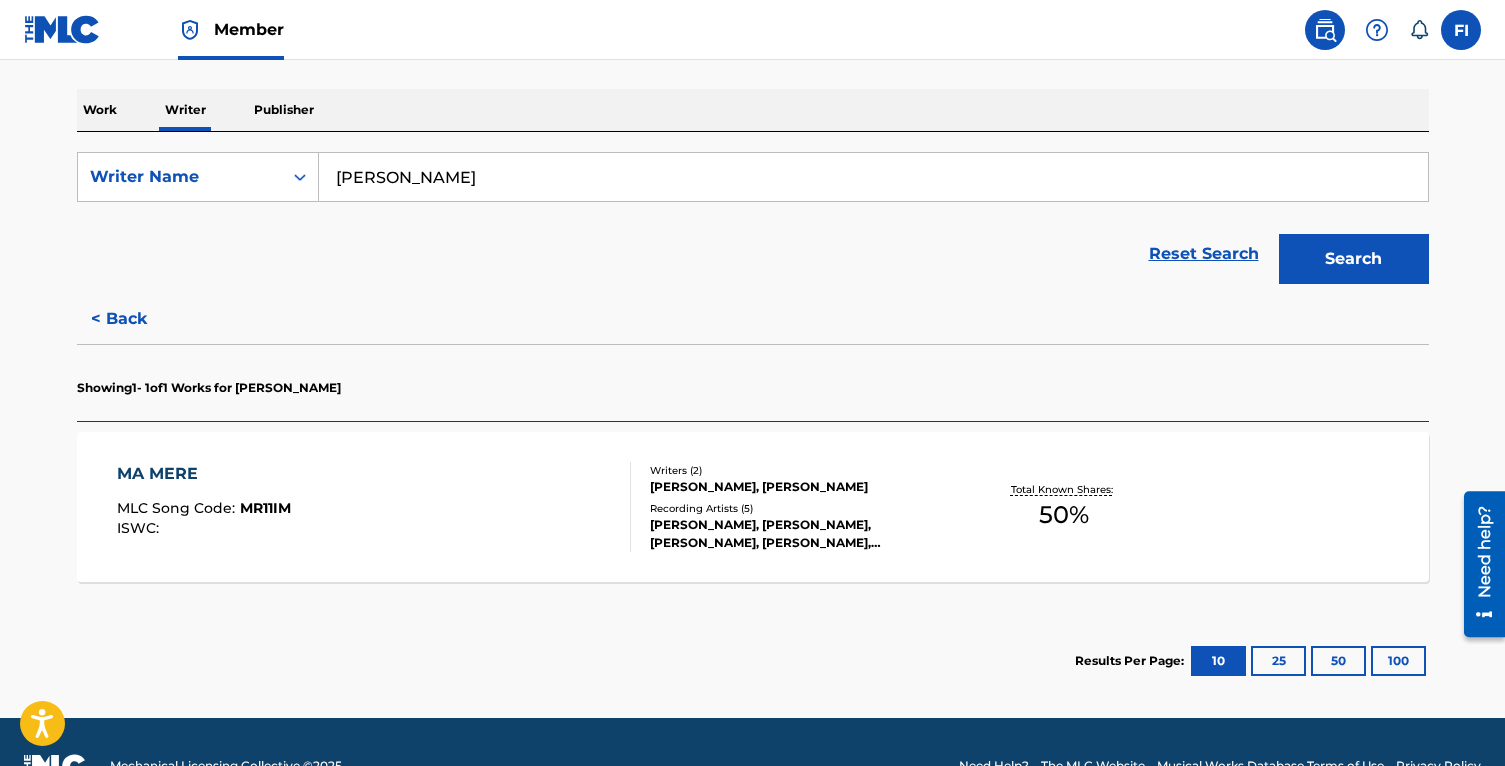 click on "[PERSON_NAME]" at bounding box center [873, 177] 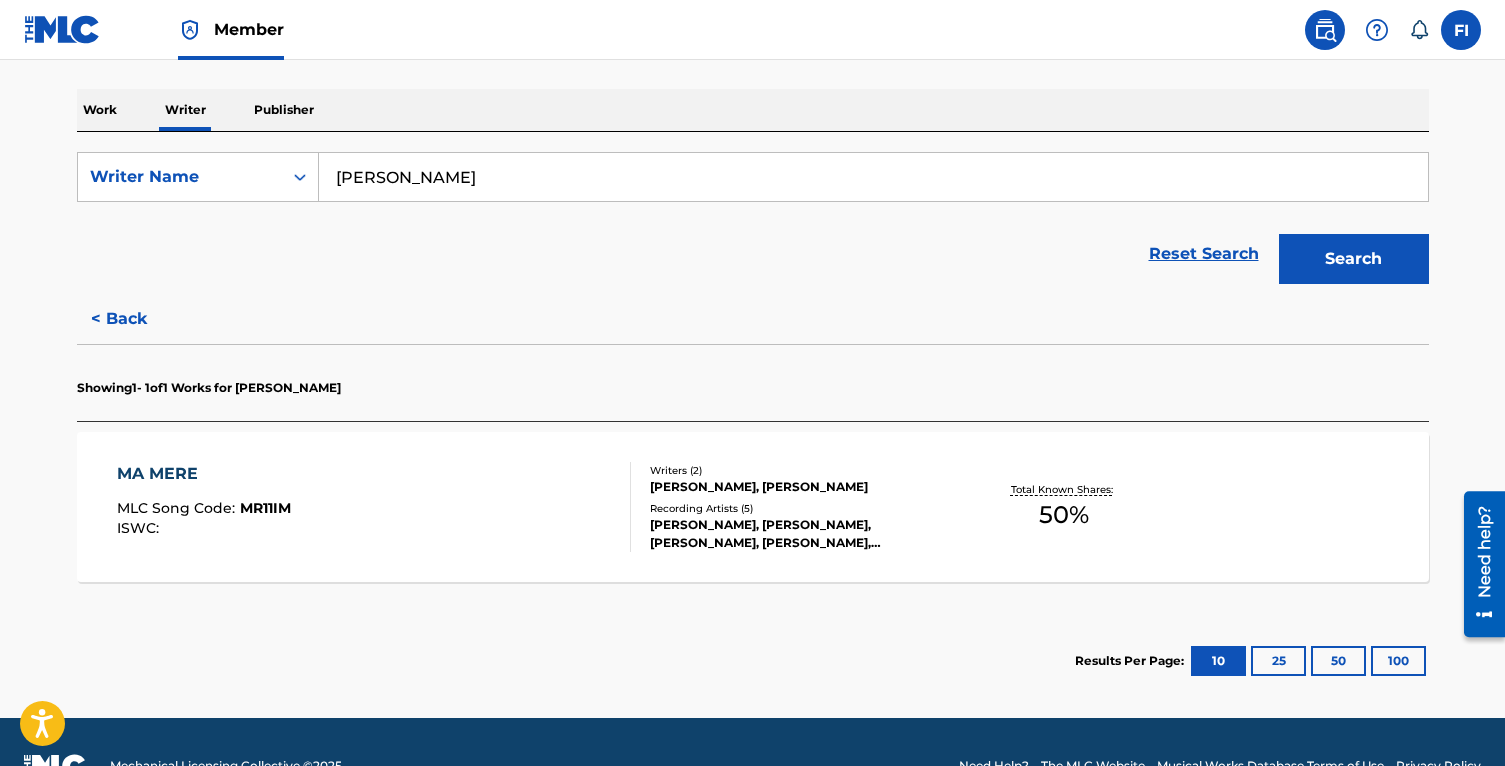 type on "[PERSON_NAME]" 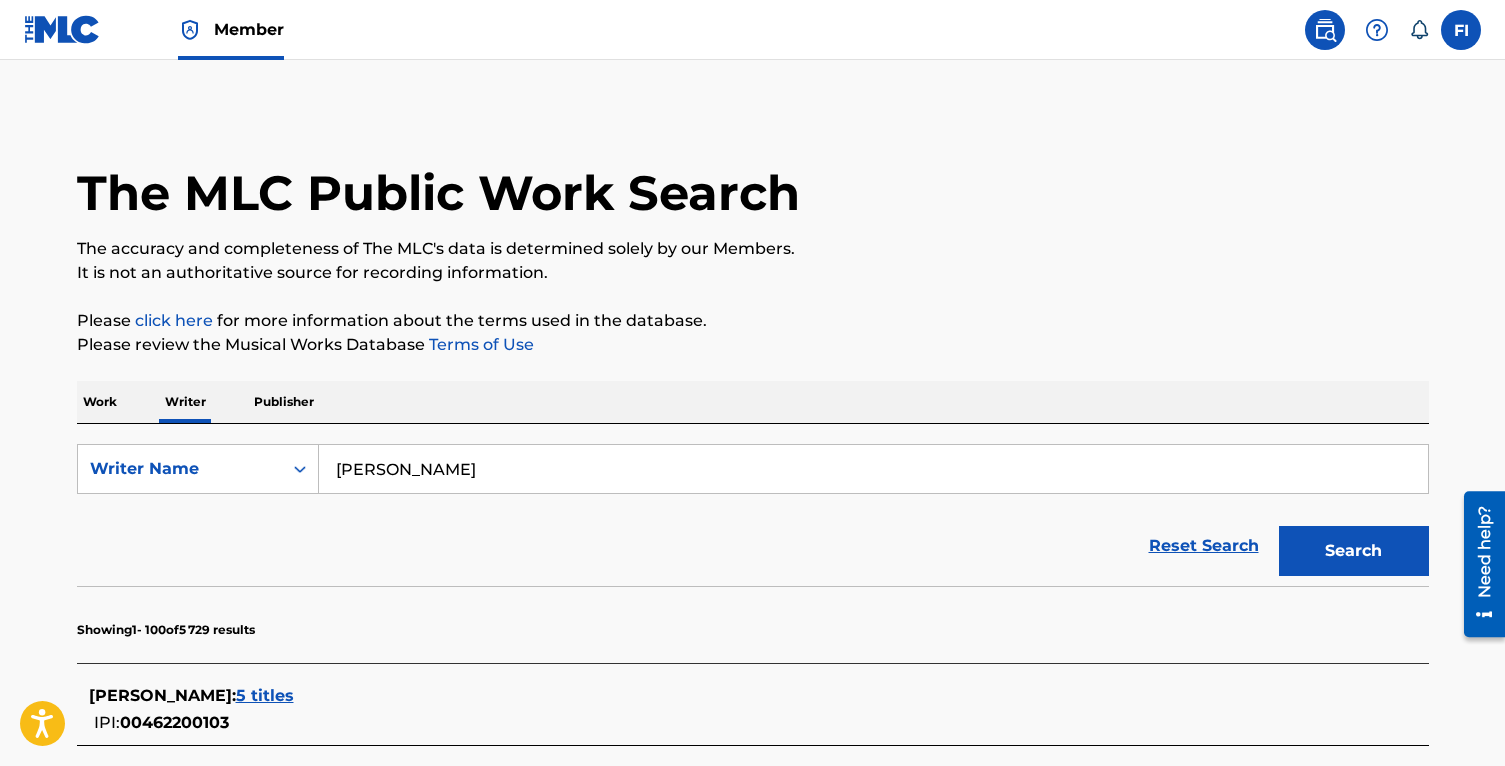 scroll, scrollTop: 0, scrollLeft: 0, axis: both 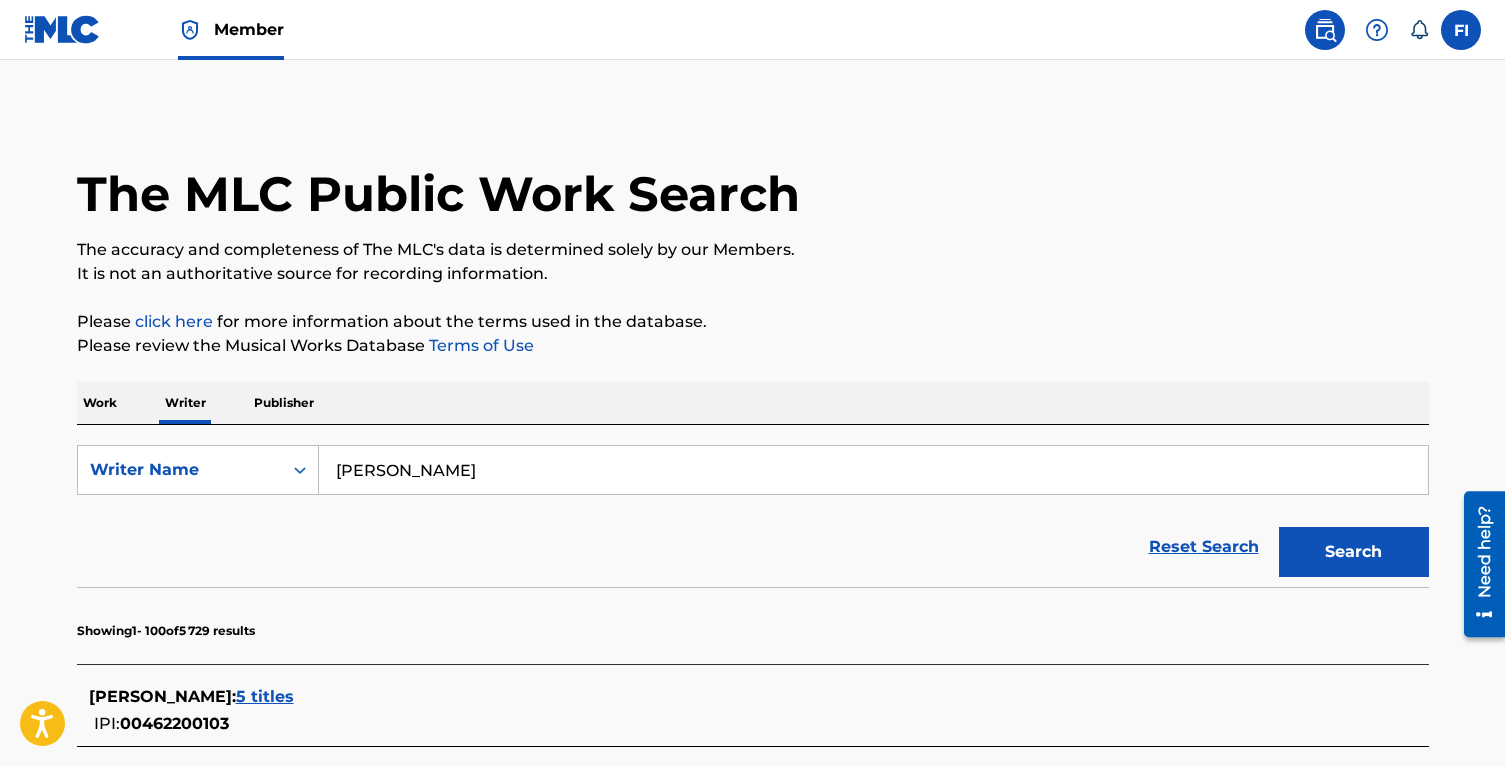 click at bounding box center (62, 29) 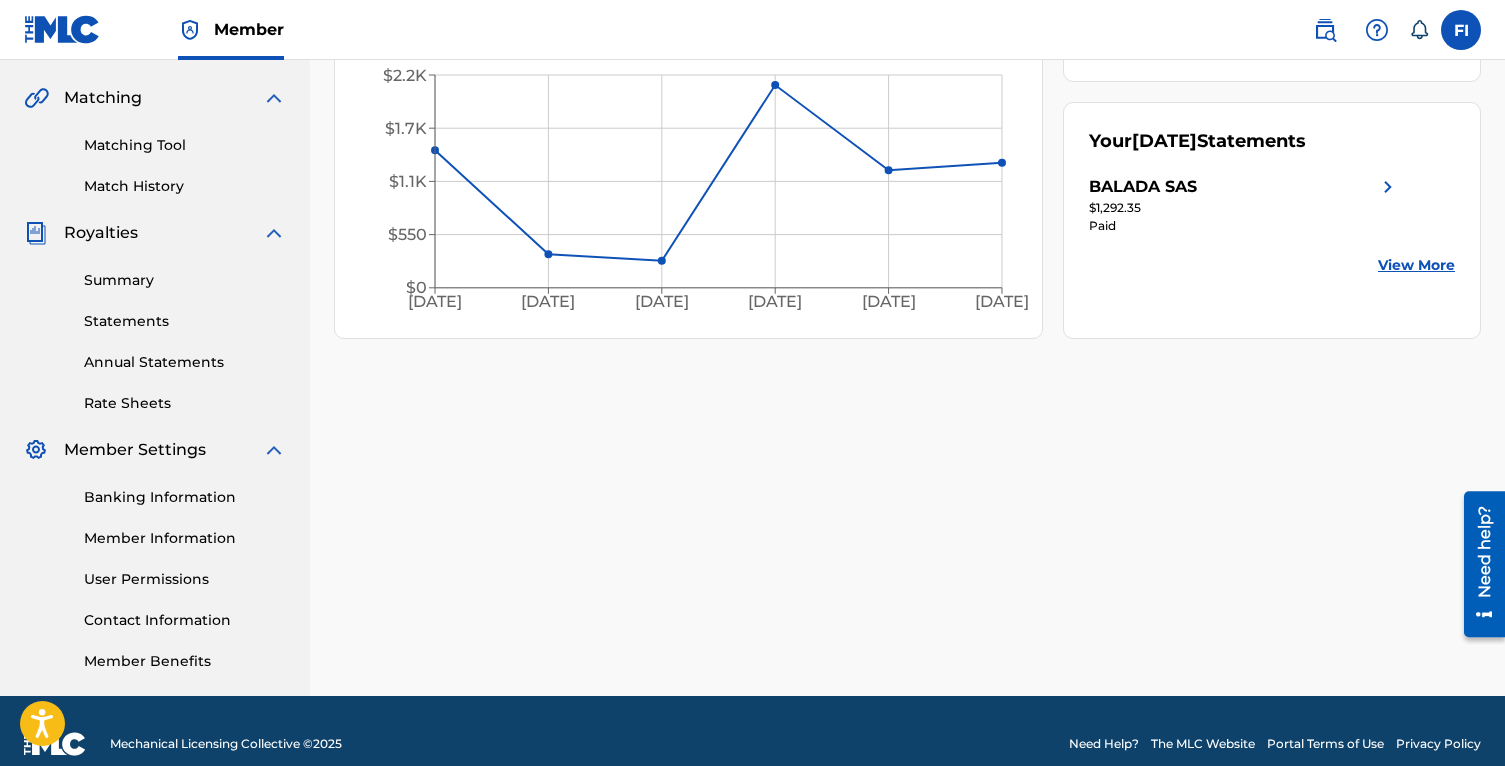 scroll, scrollTop: 0, scrollLeft: 0, axis: both 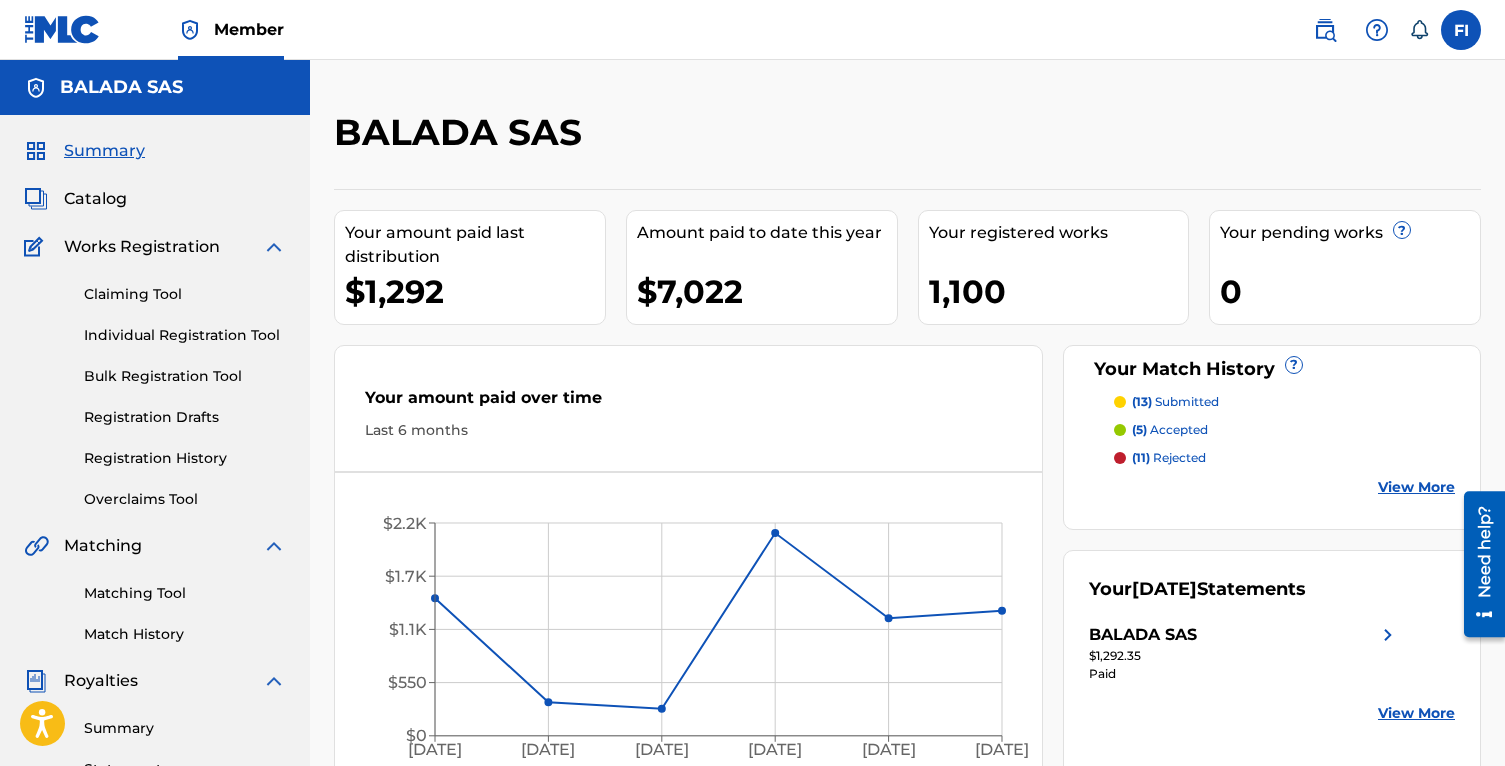 click on "Your pending works   ? 0" at bounding box center [1345, 267] 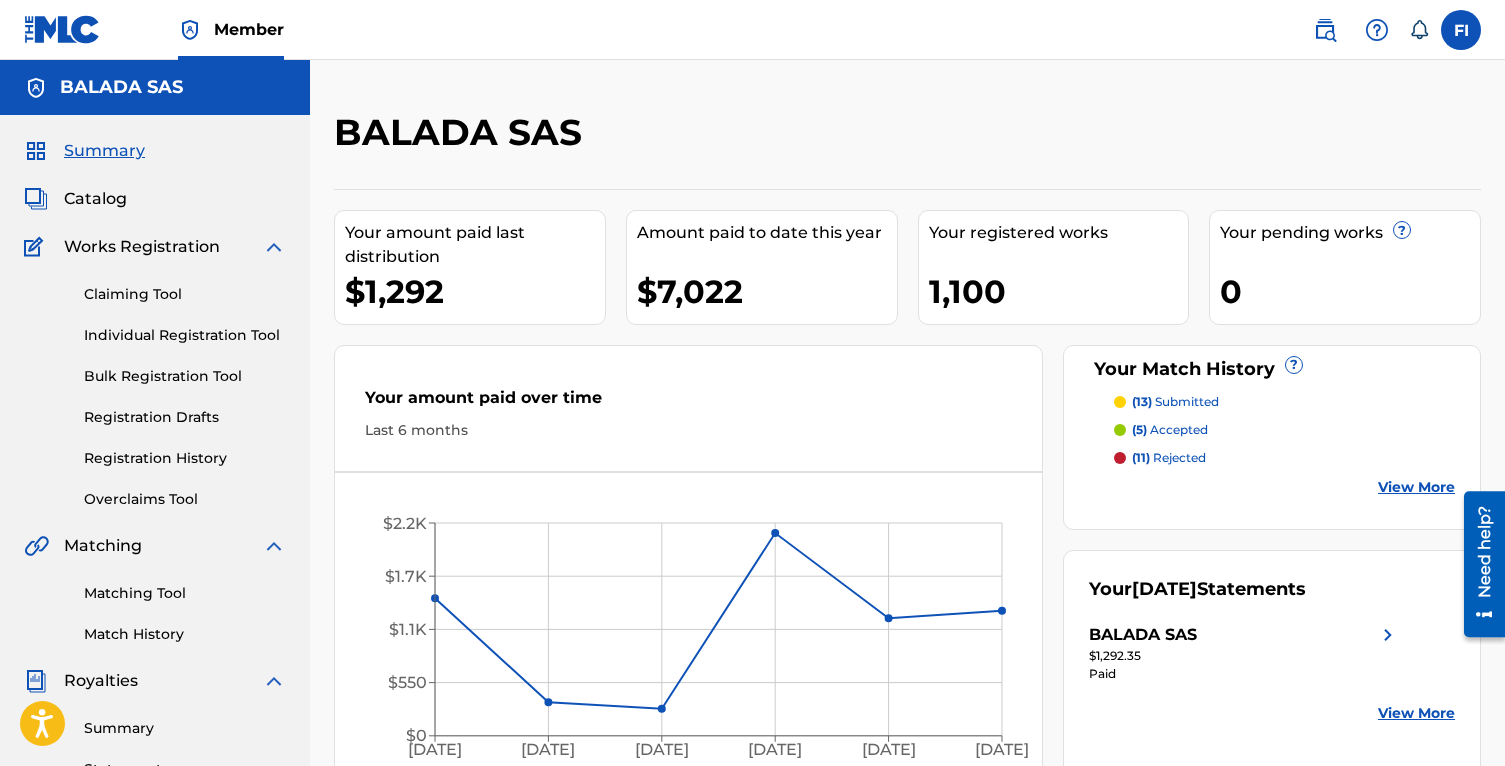 click on "(13)   submitted (5)   accepted (11)   rejected View More" at bounding box center [1272, 445] 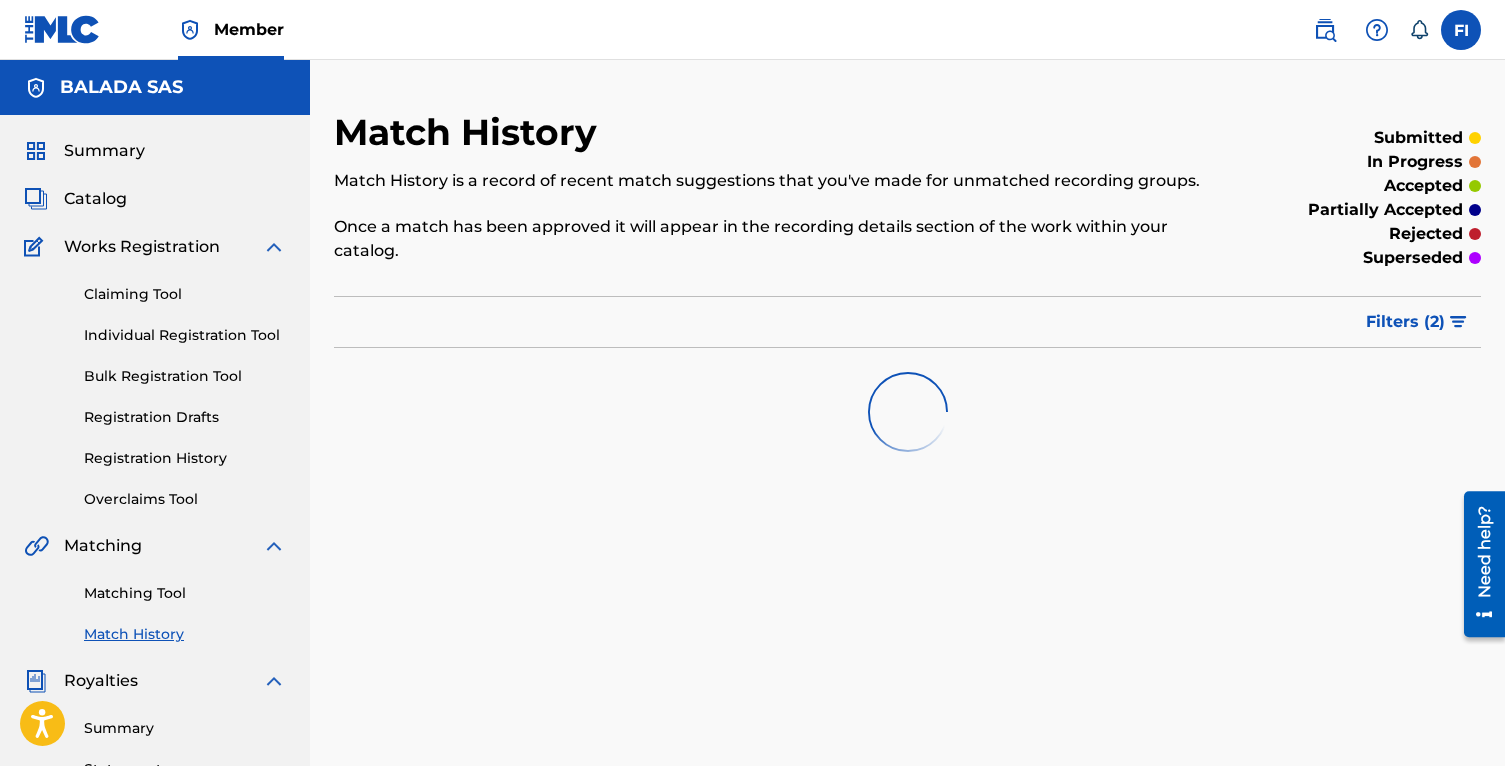 click on "Summary" at bounding box center [104, 151] 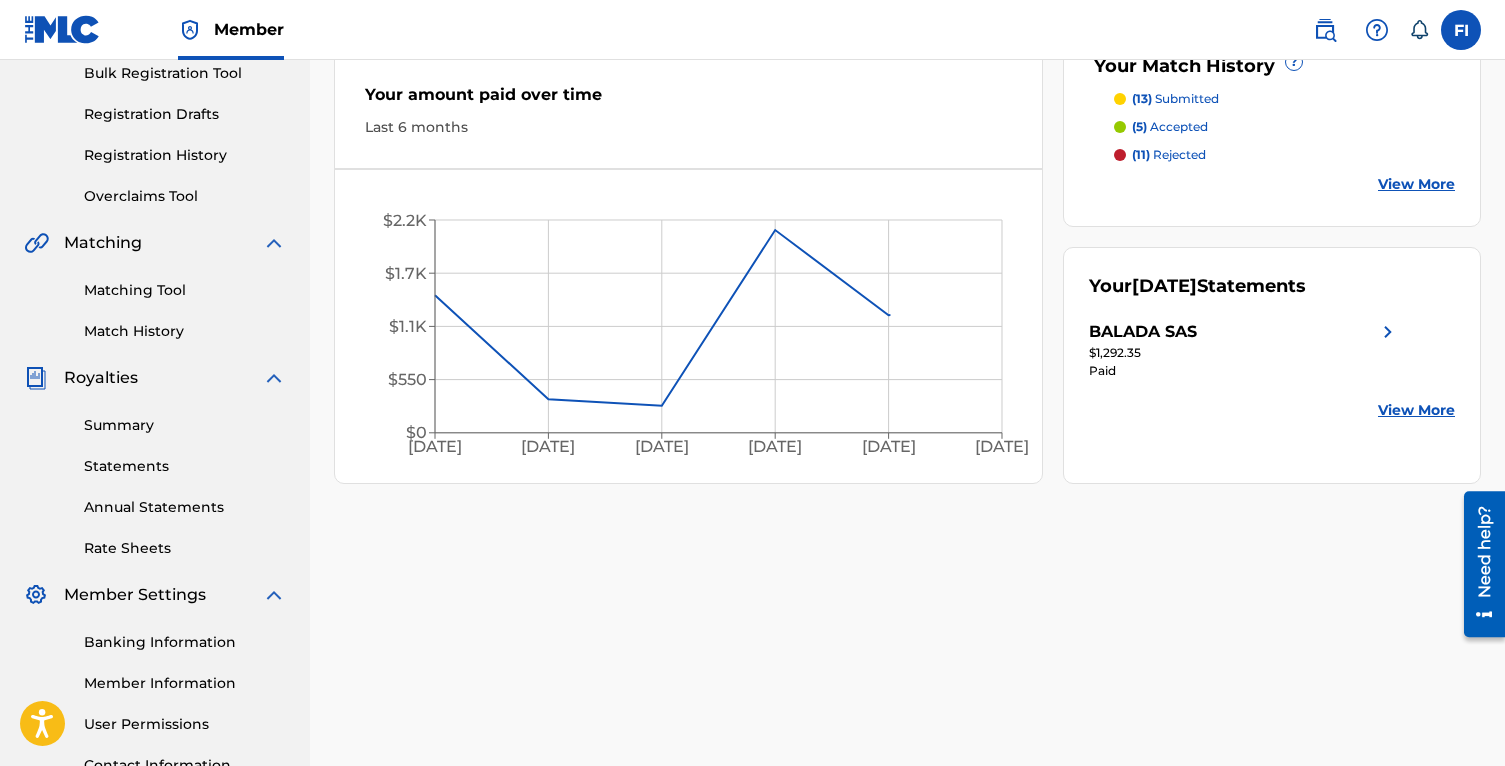 scroll, scrollTop: 401, scrollLeft: 0, axis: vertical 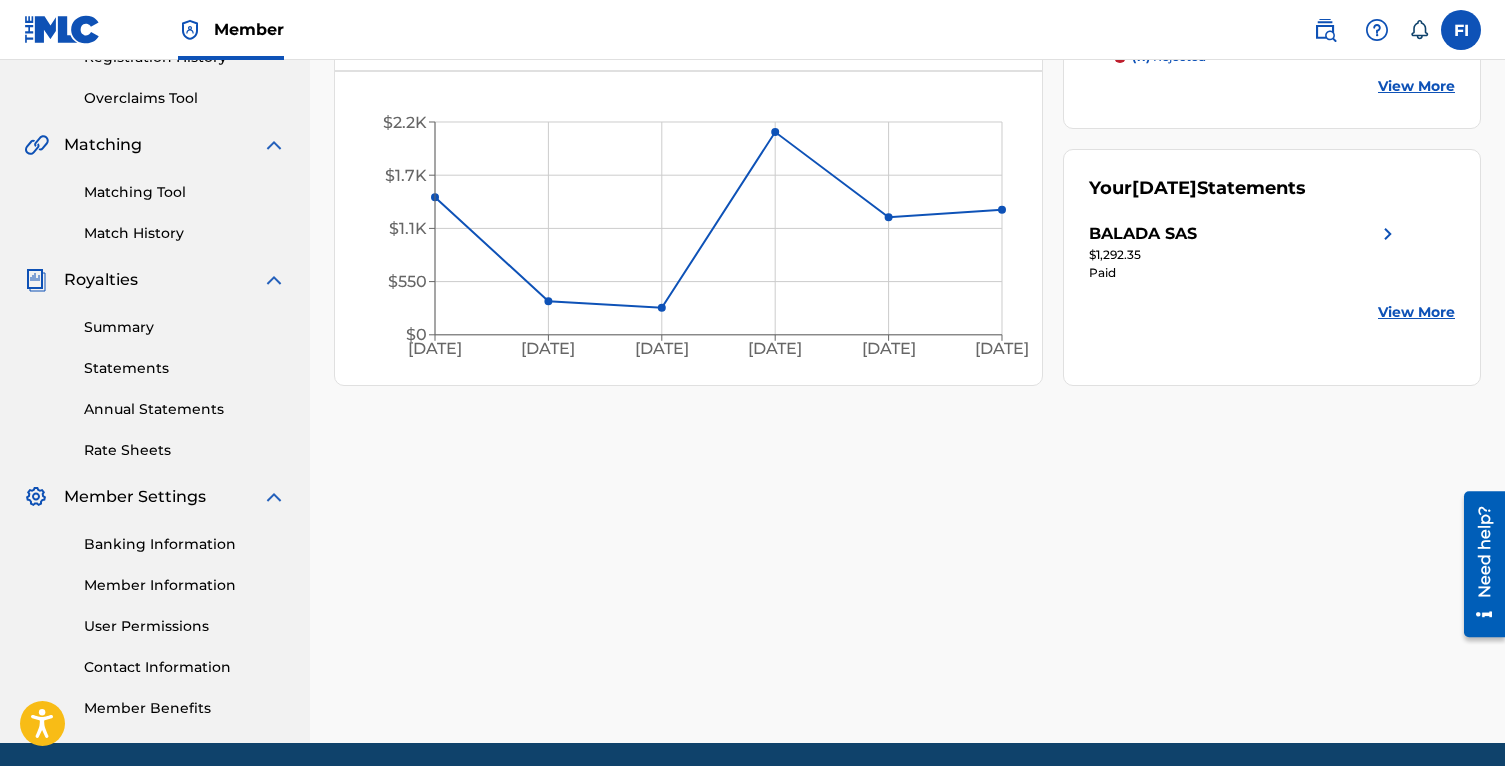 click on "Summary" at bounding box center [185, 327] 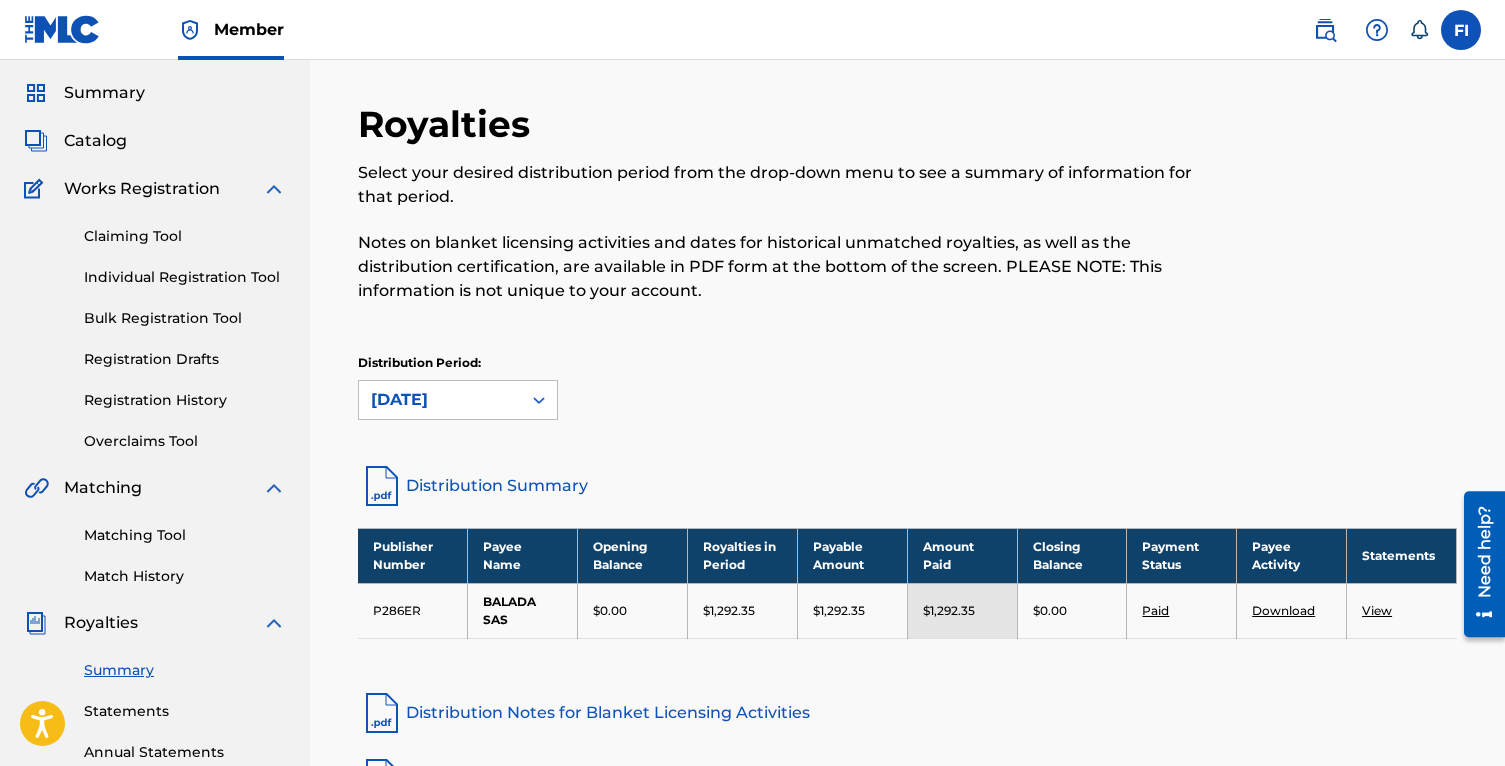 scroll, scrollTop: 0, scrollLeft: 0, axis: both 